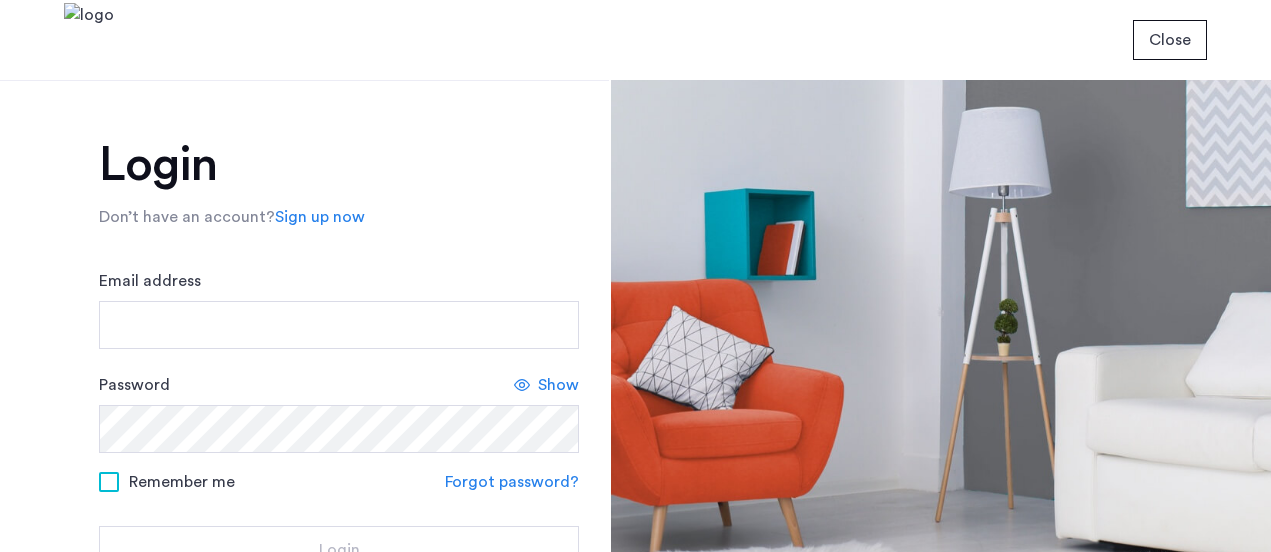 scroll, scrollTop: 0, scrollLeft: 0, axis: both 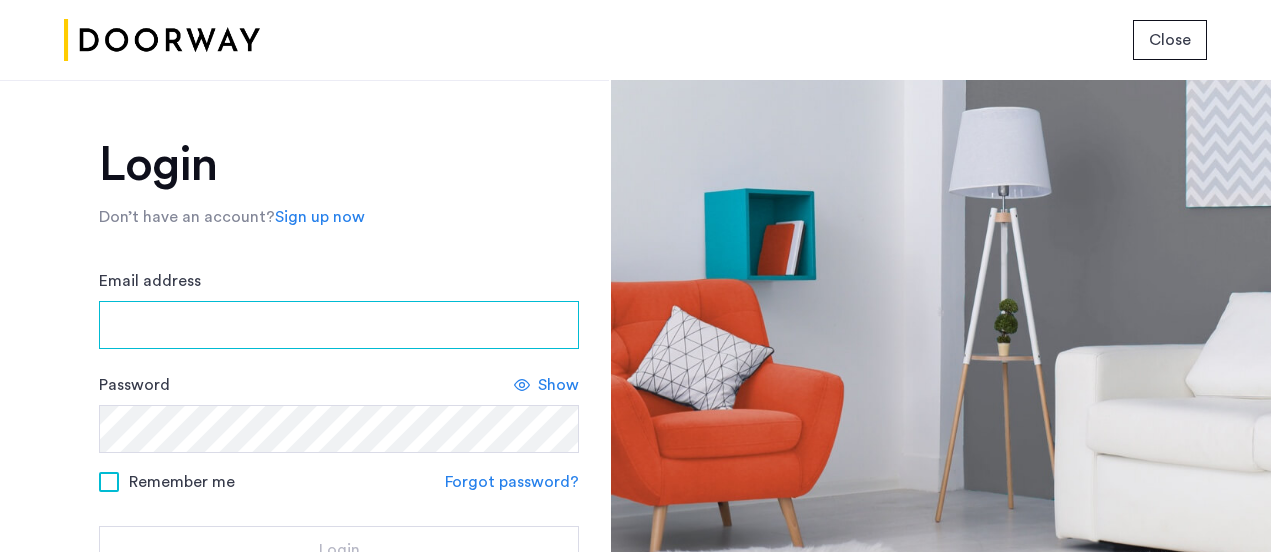 click on "Email address" at bounding box center (339, 325) 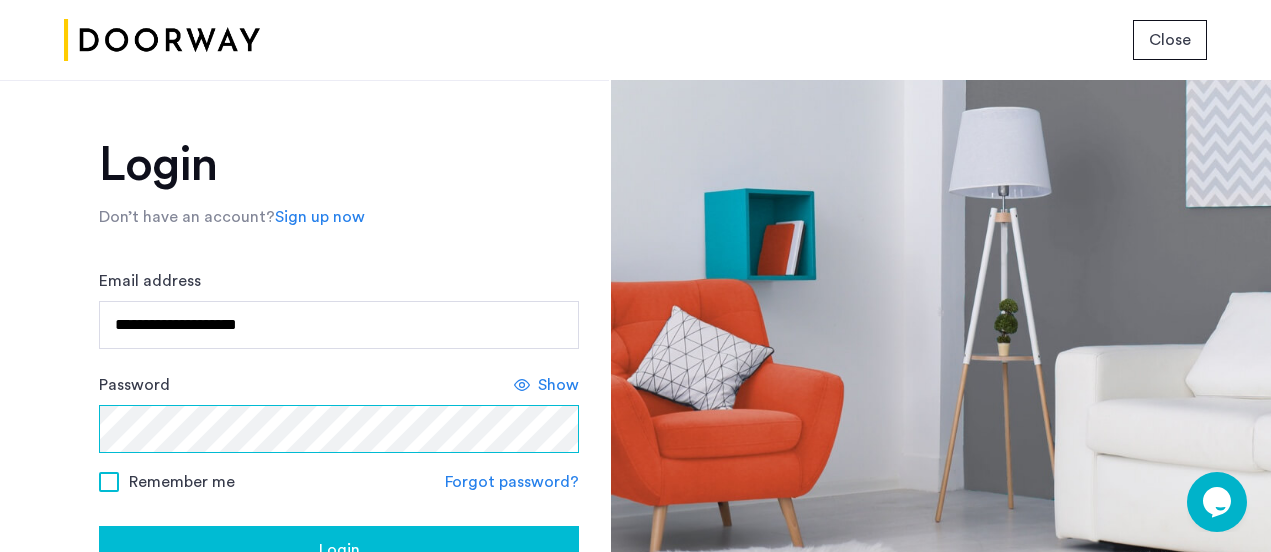 scroll, scrollTop: 0, scrollLeft: 0, axis: both 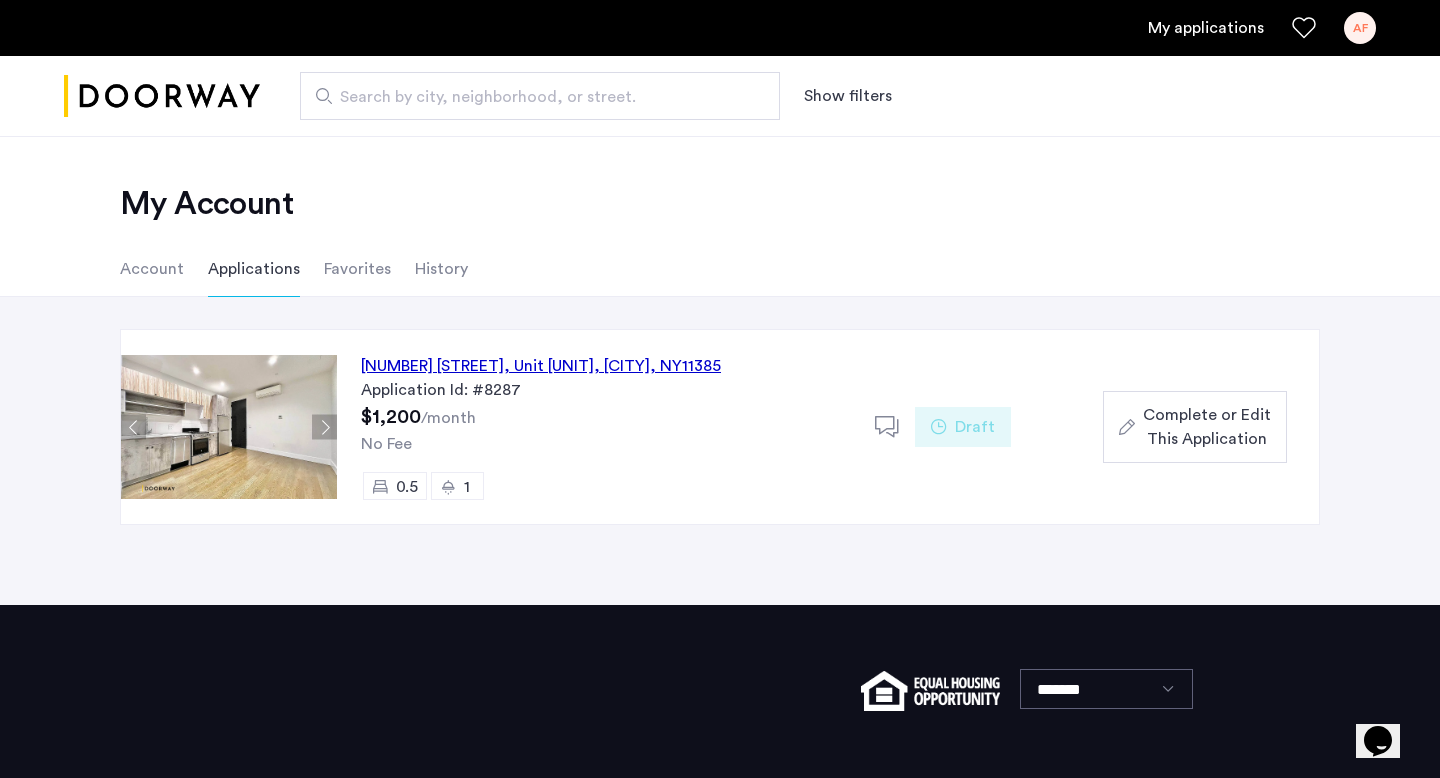 click on "Complete or Edit This Application" 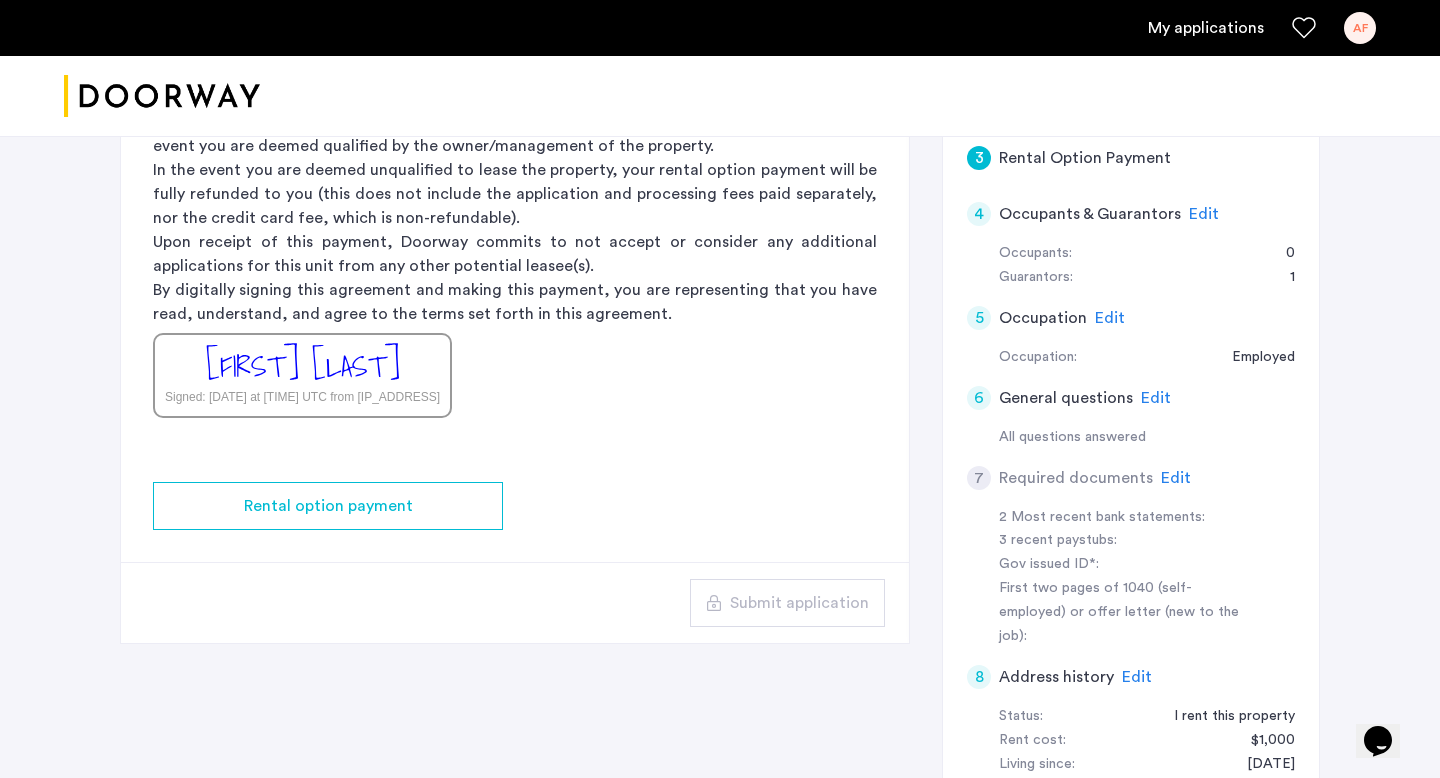 scroll, scrollTop: 552, scrollLeft: 0, axis: vertical 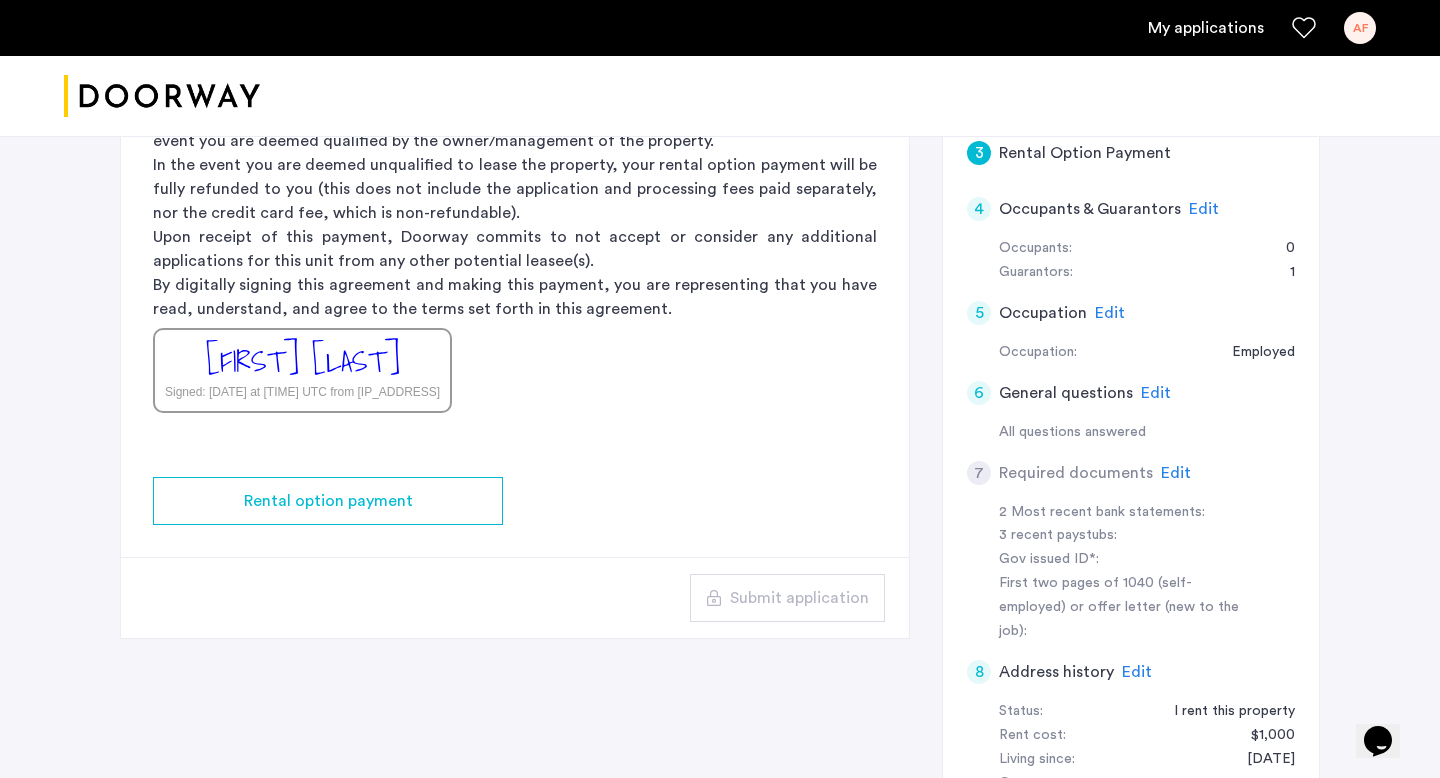 click on "Edit" 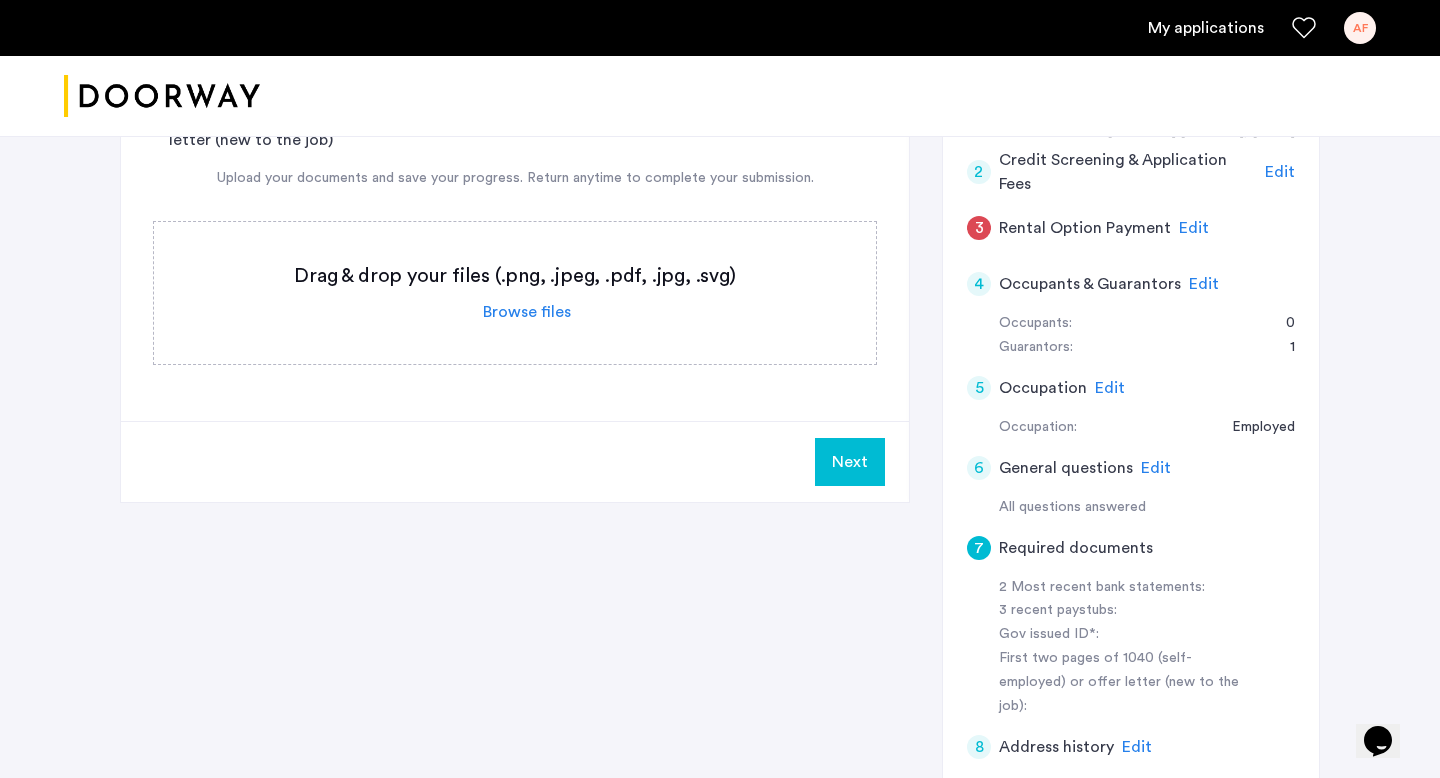scroll, scrollTop: 569, scrollLeft: 0, axis: vertical 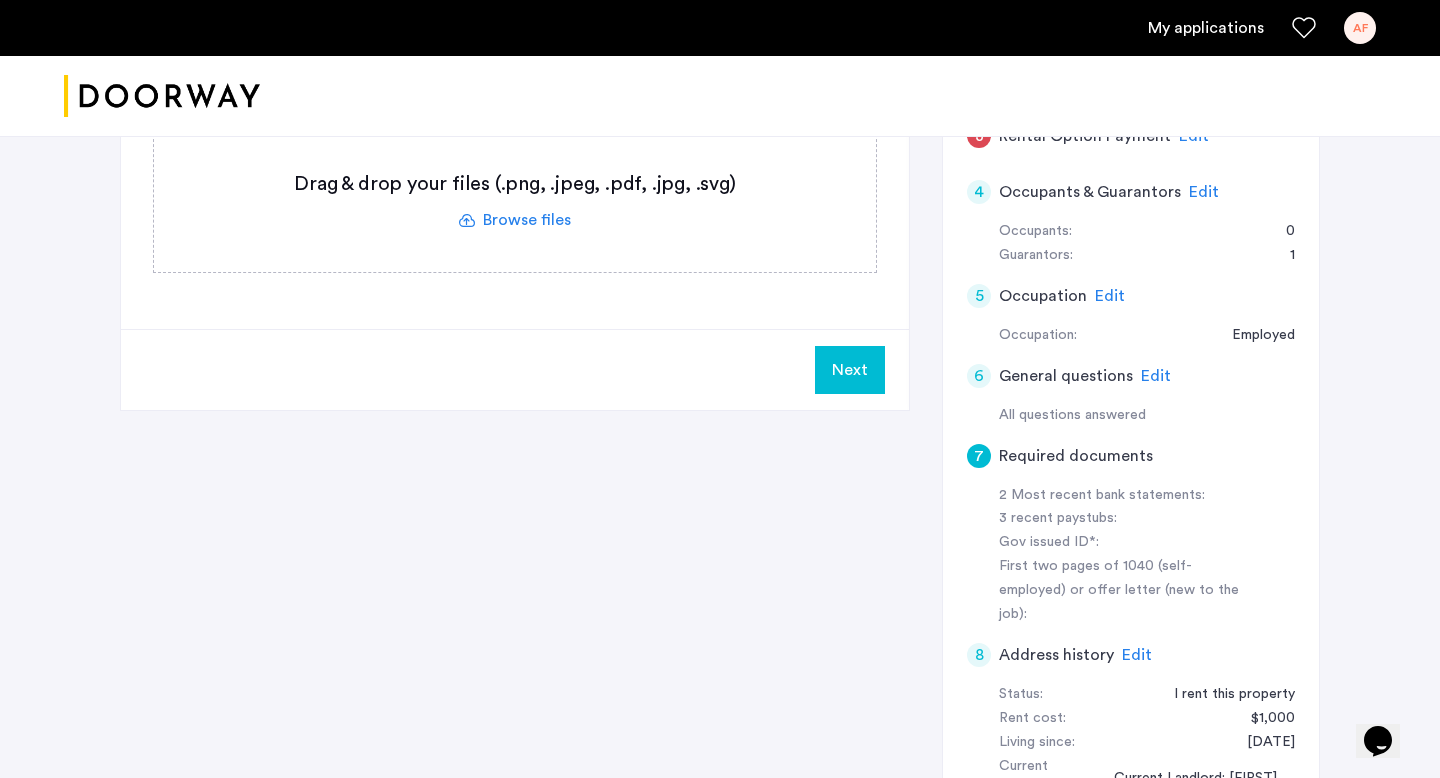 click 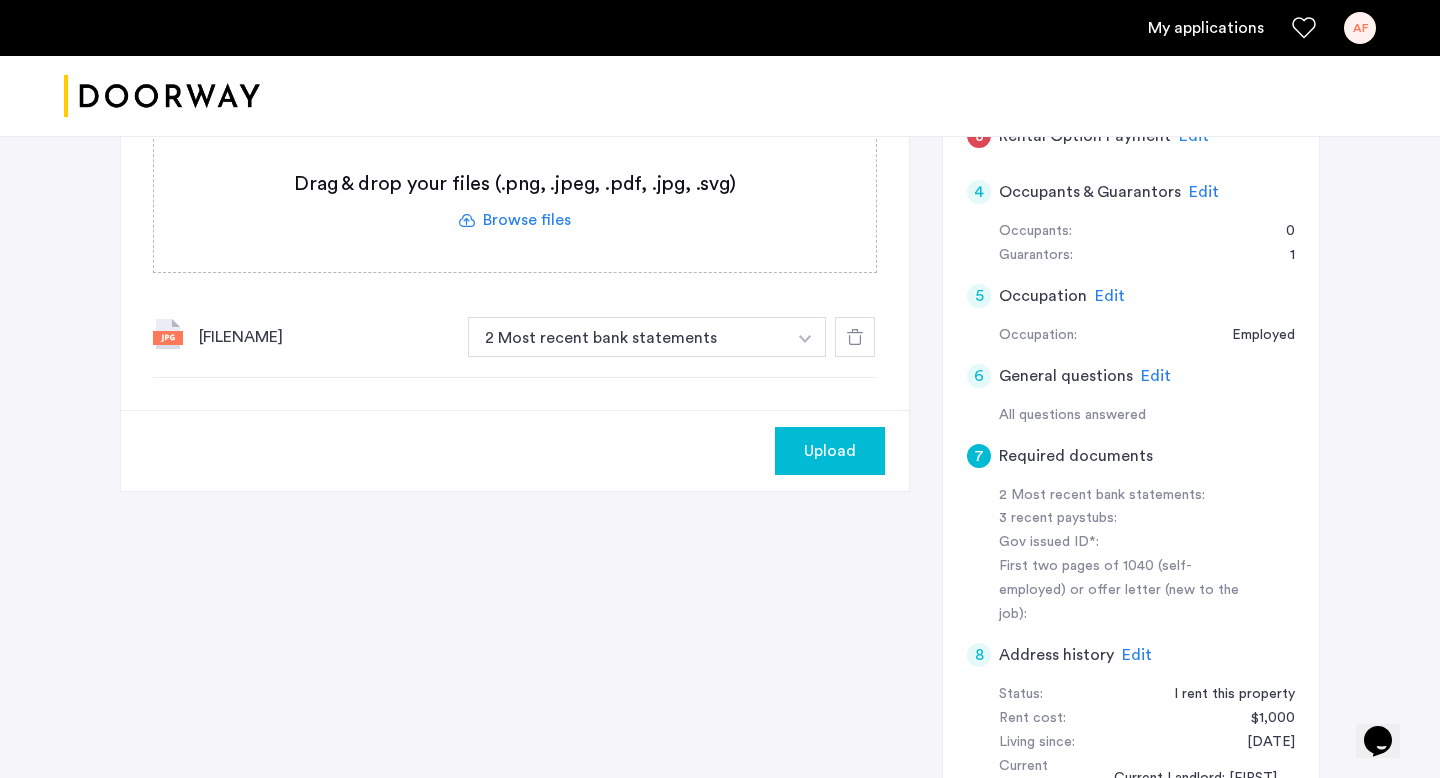 click 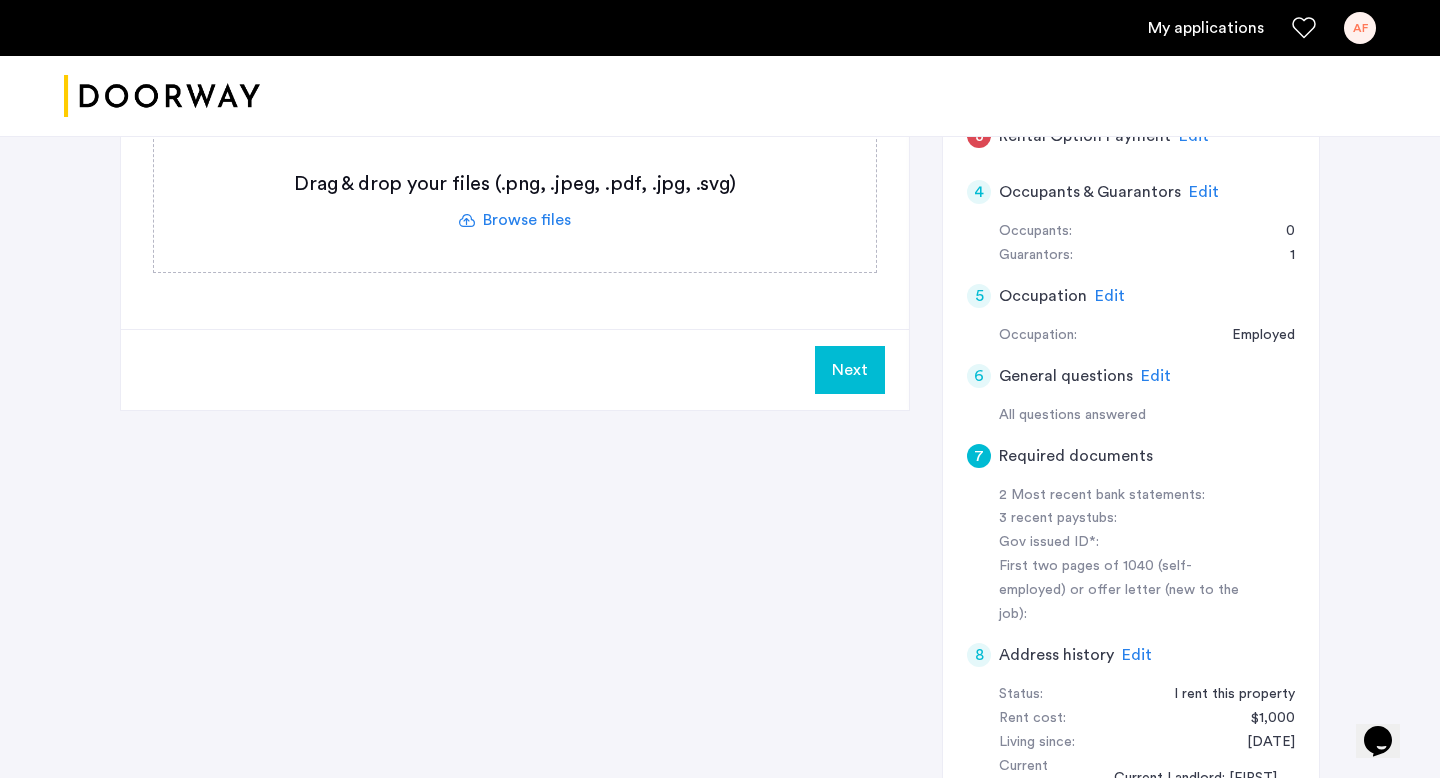 click 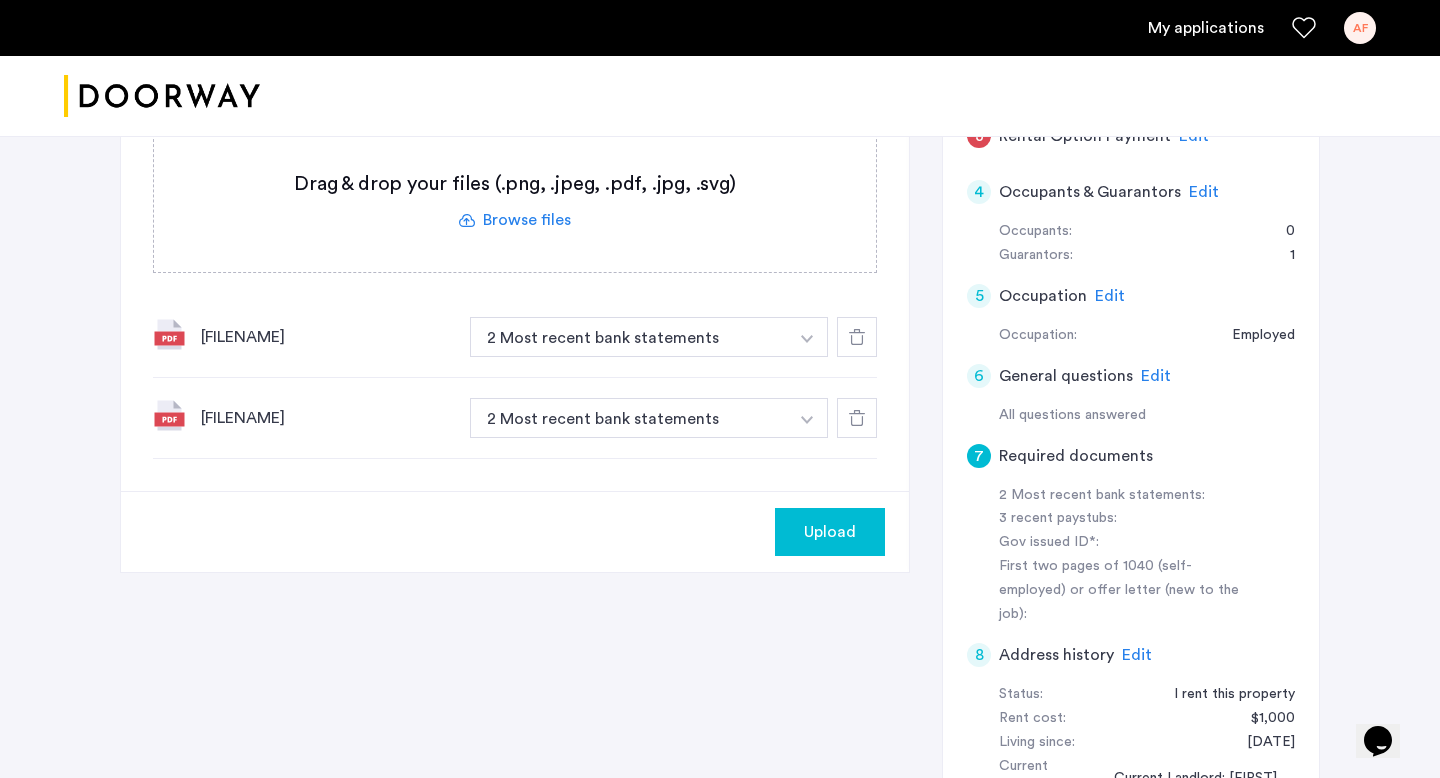 click at bounding box center (807, 337) 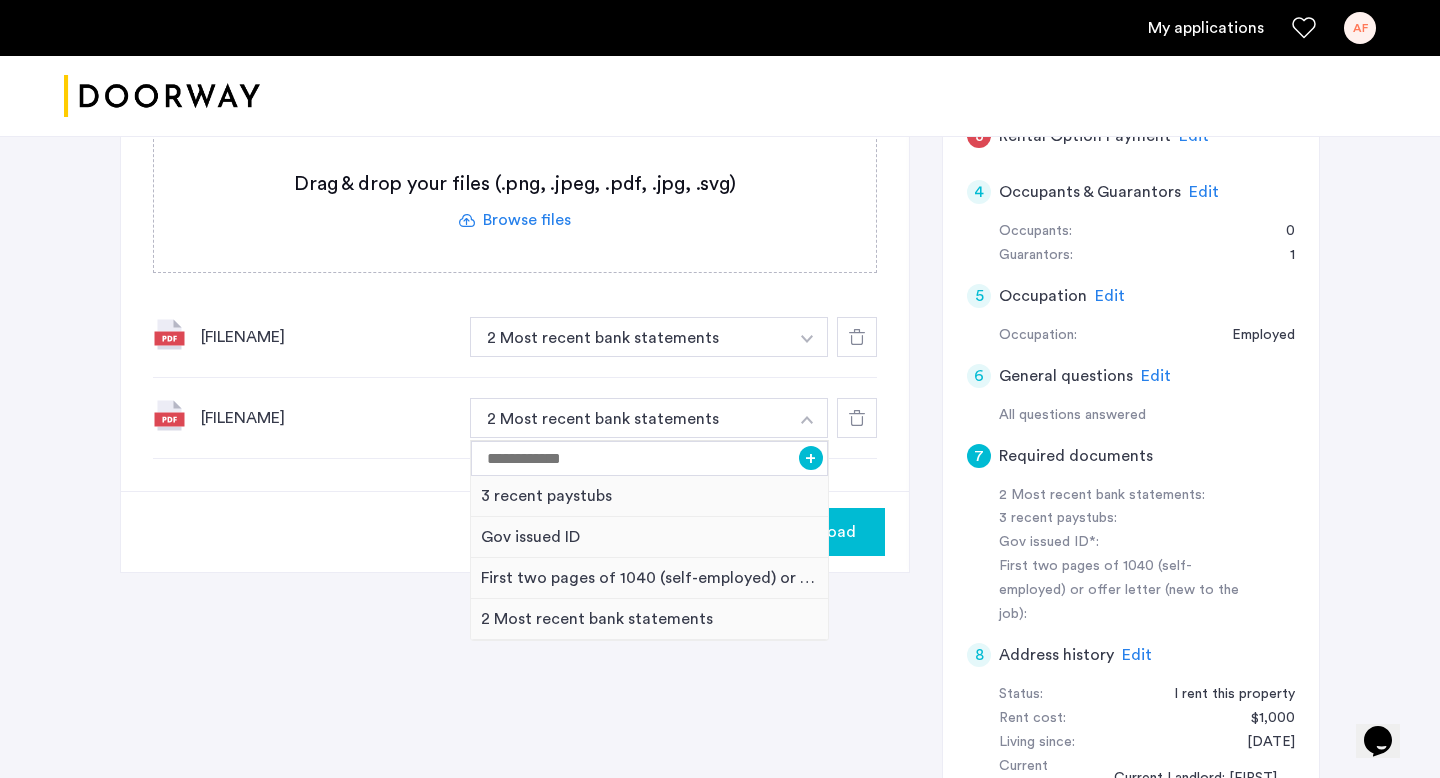 click at bounding box center [807, 418] 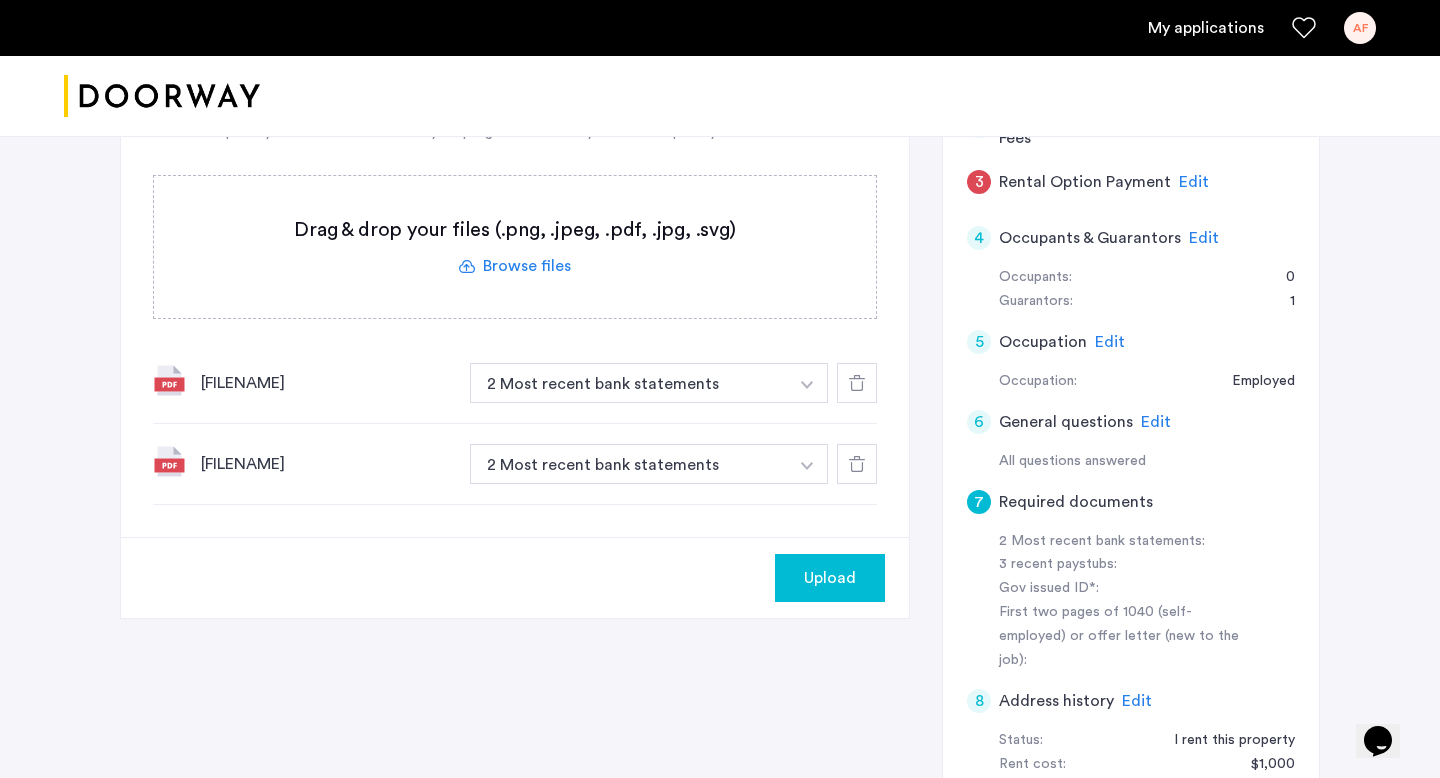 scroll, scrollTop: 530, scrollLeft: 0, axis: vertical 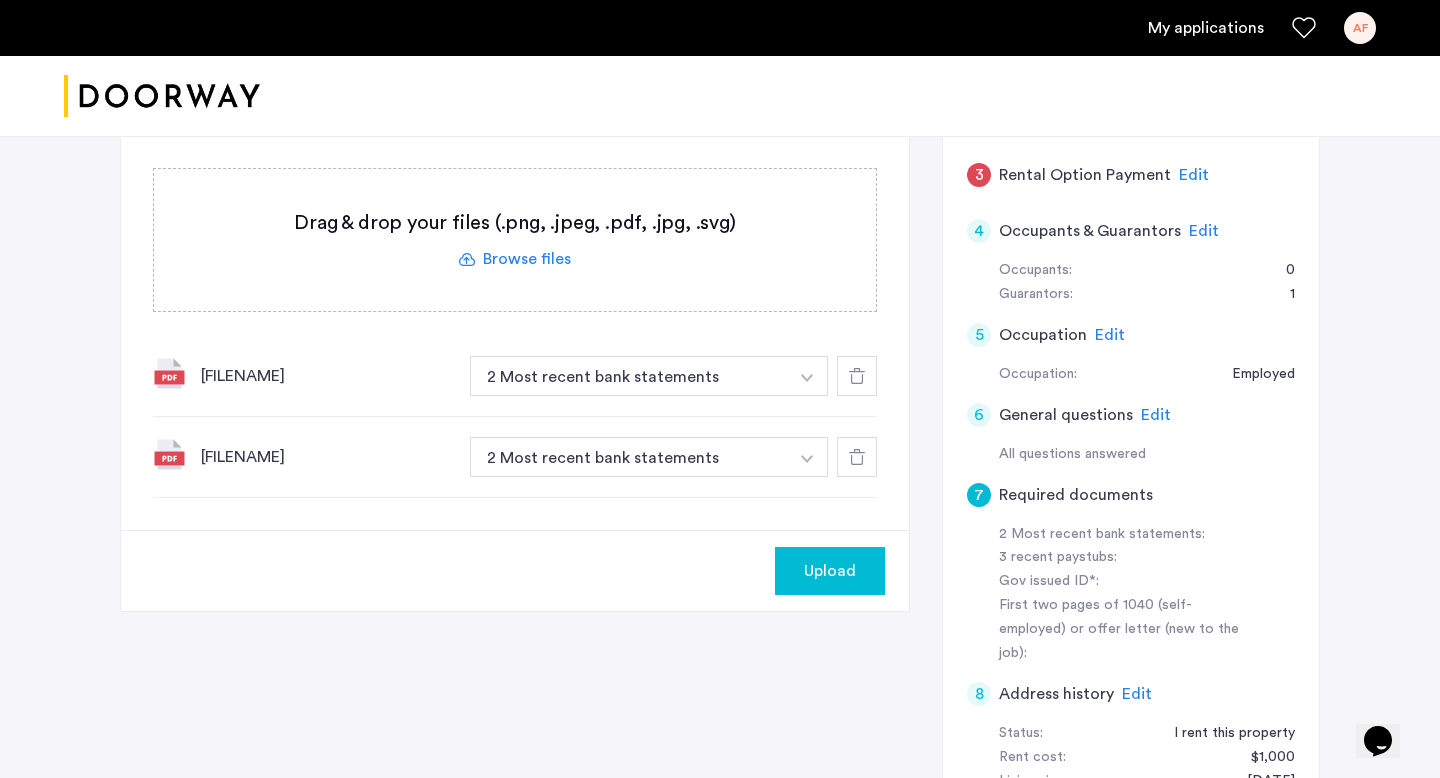 click on "Upload" 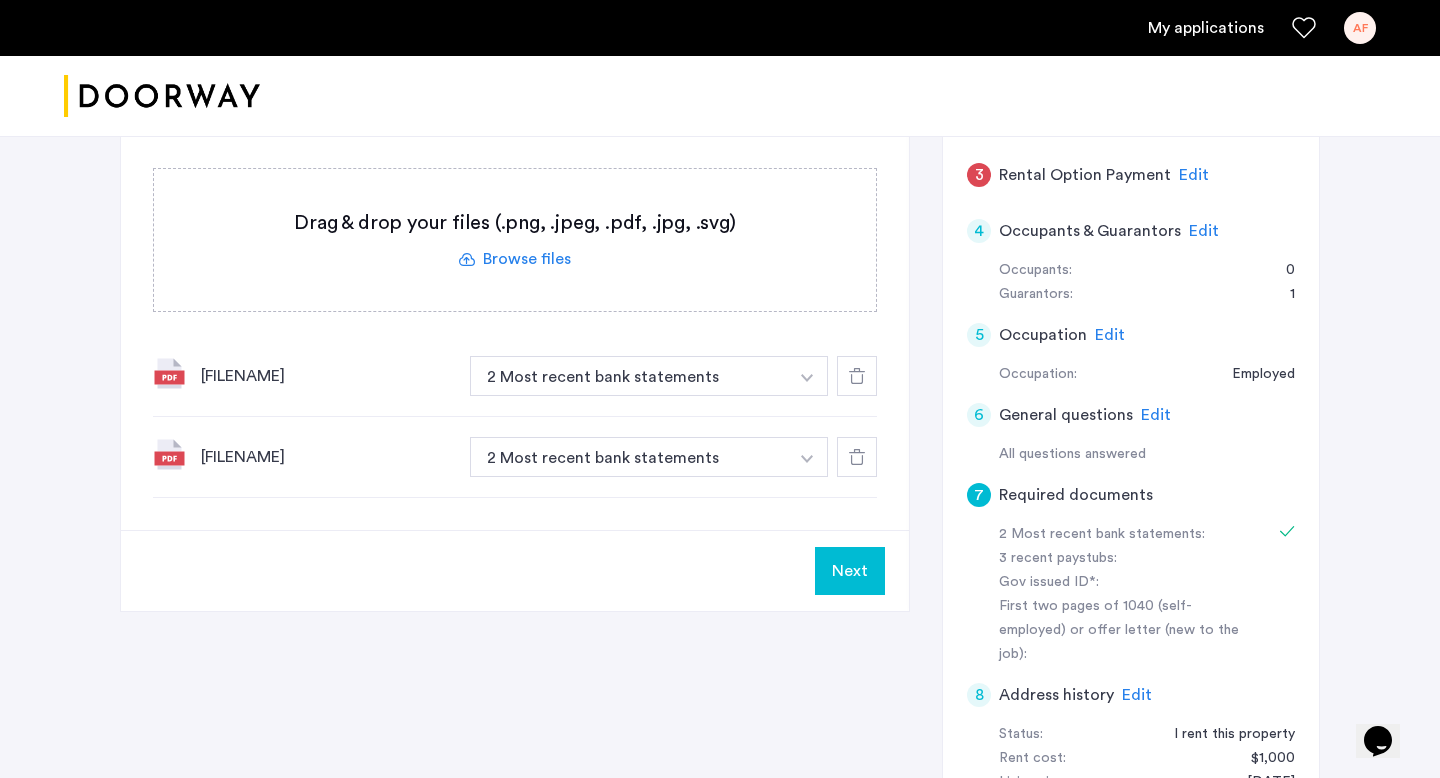 click 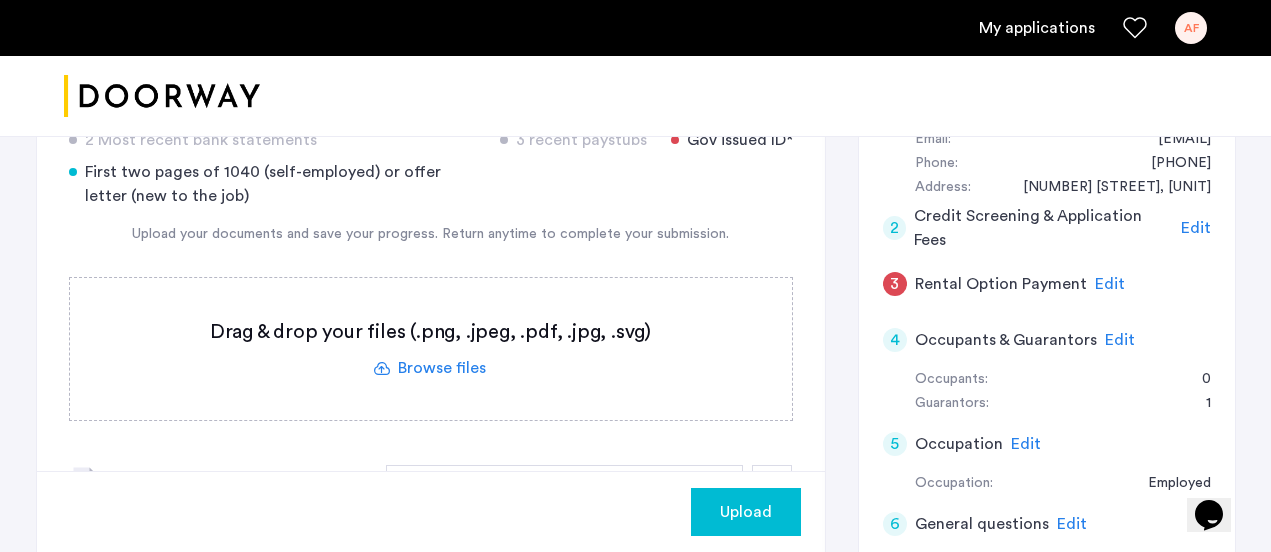 scroll, scrollTop: 451, scrollLeft: 0, axis: vertical 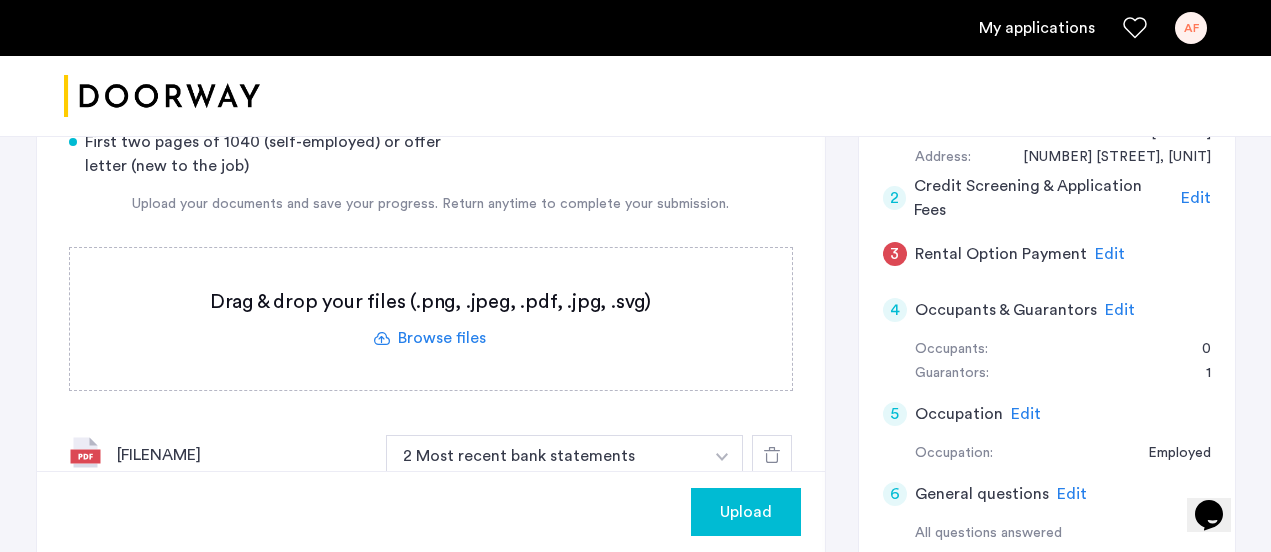 click 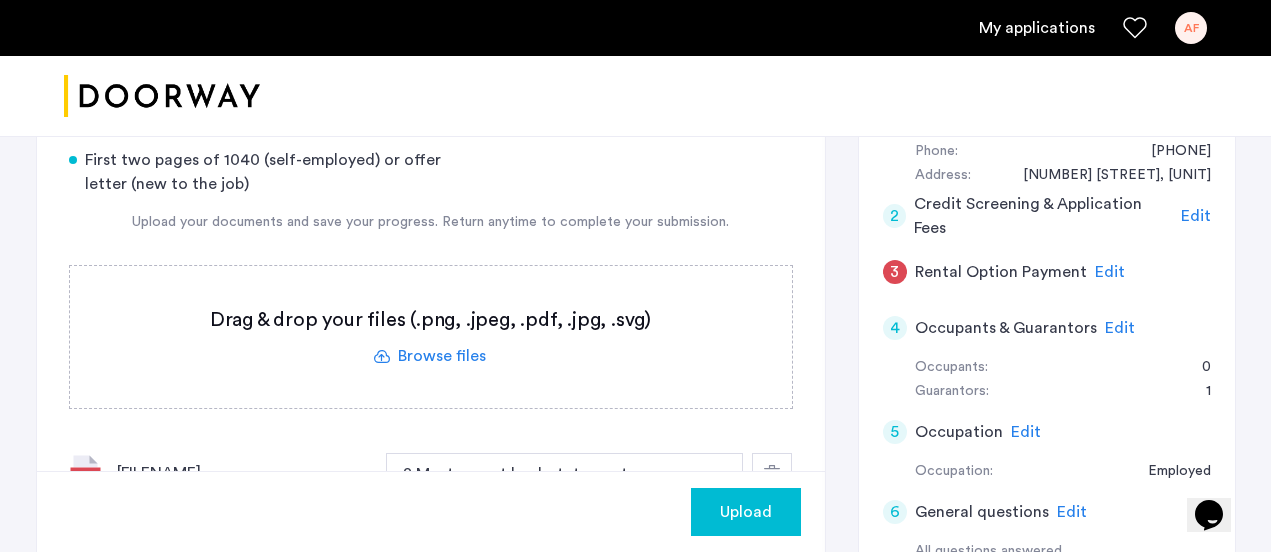 scroll, scrollTop: 431, scrollLeft: 0, axis: vertical 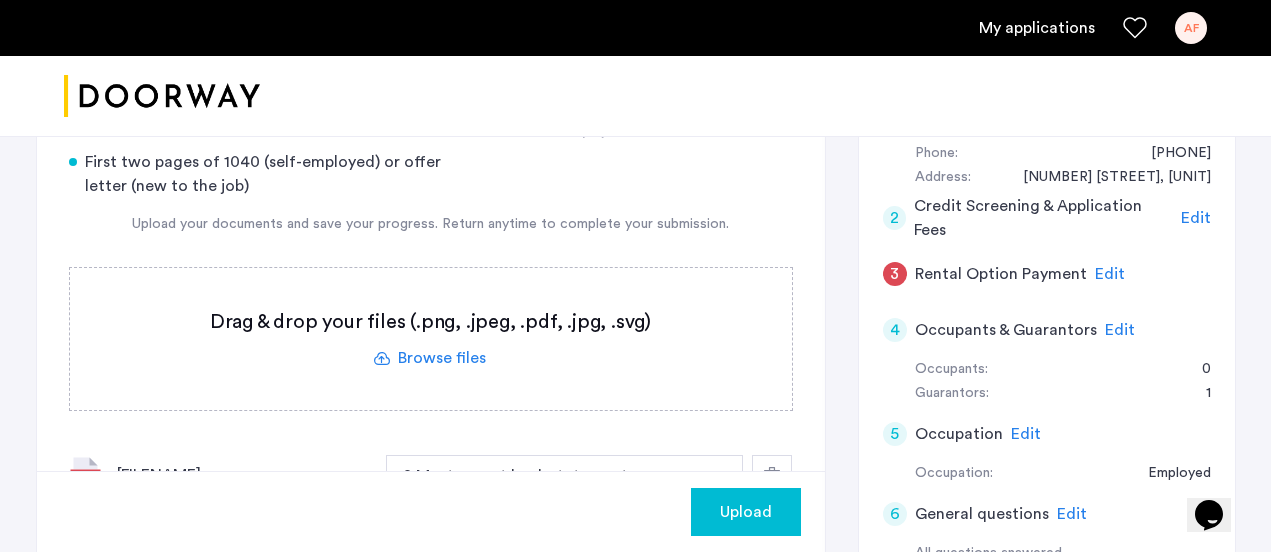 click 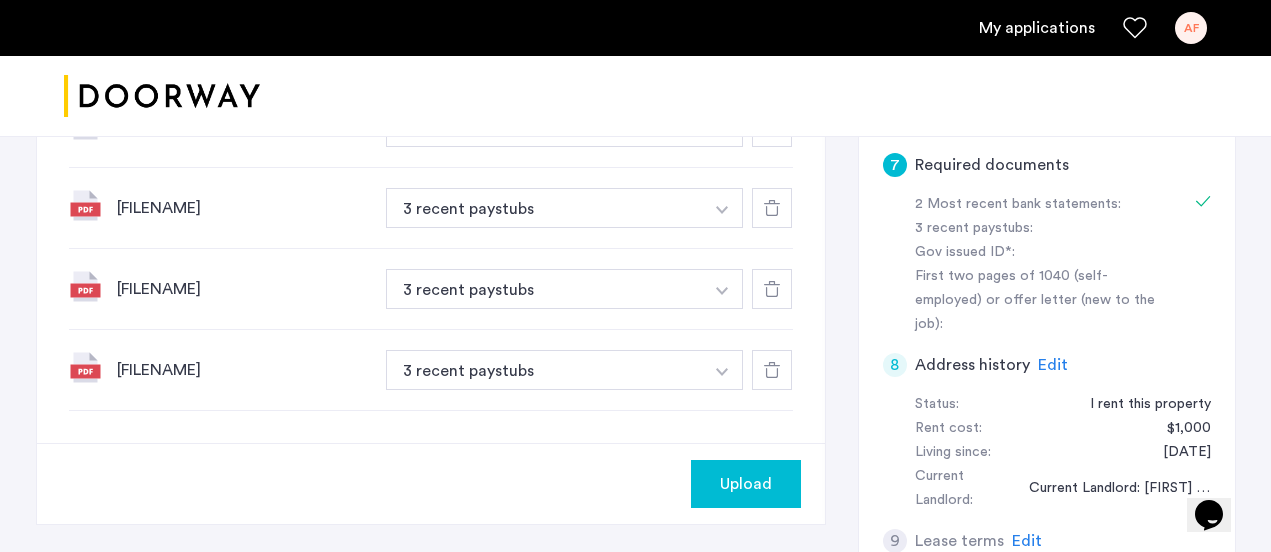 scroll, scrollTop: 844, scrollLeft: 0, axis: vertical 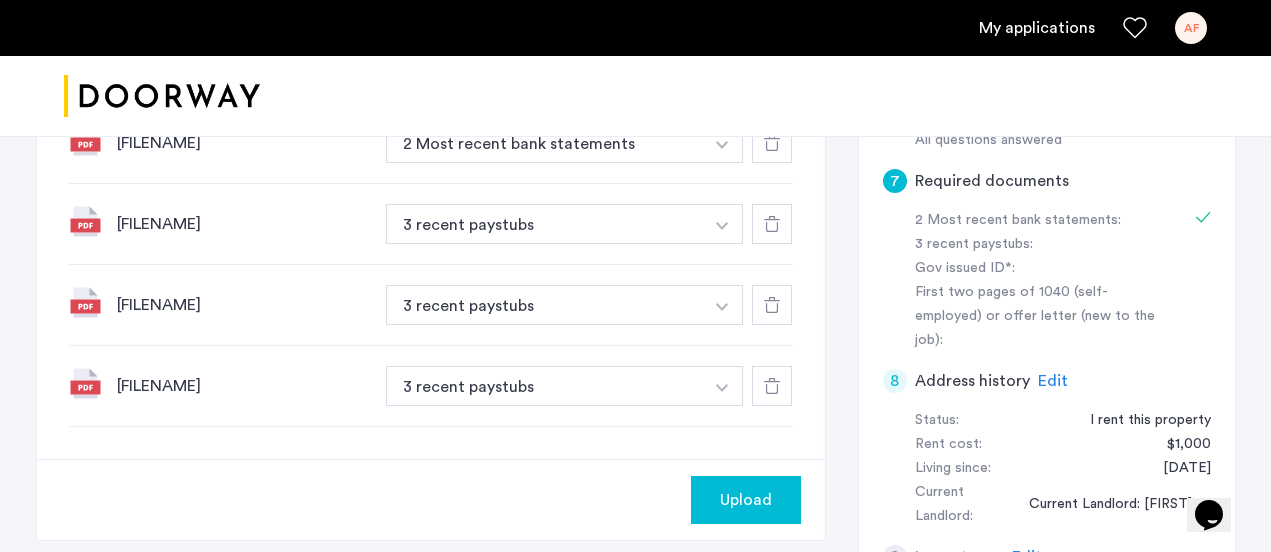 click on "Upload" 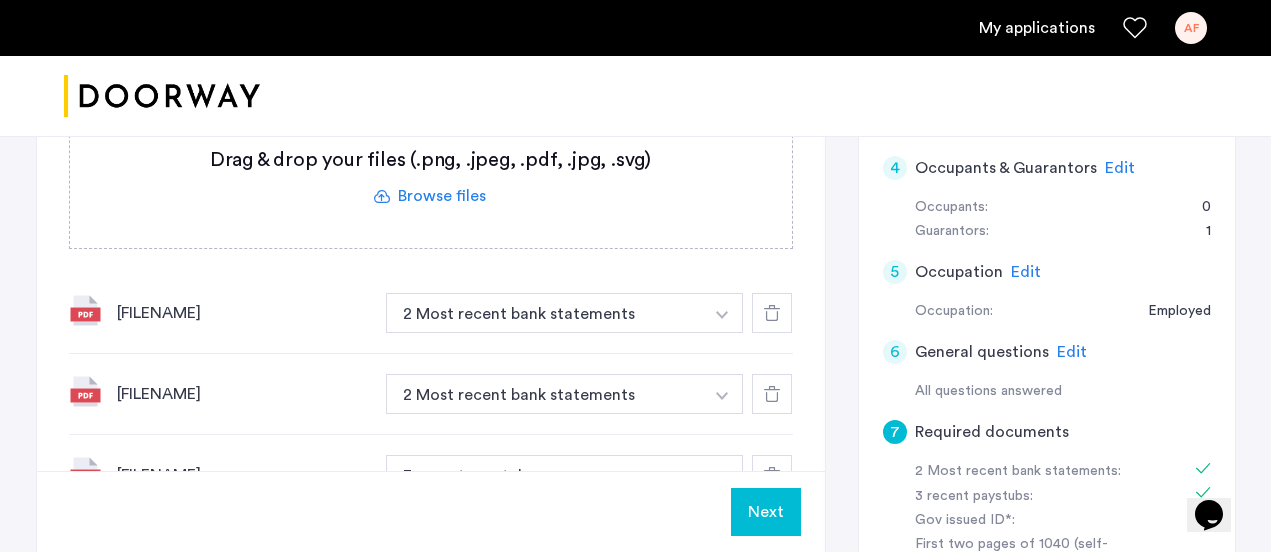 scroll, scrollTop: 508, scrollLeft: 0, axis: vertical 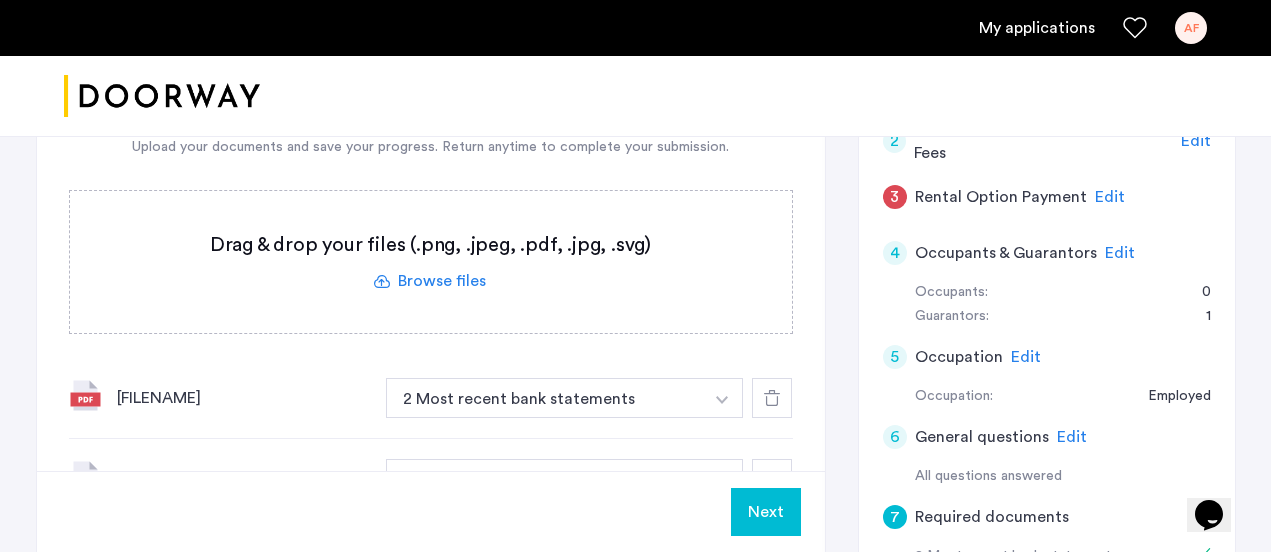 click 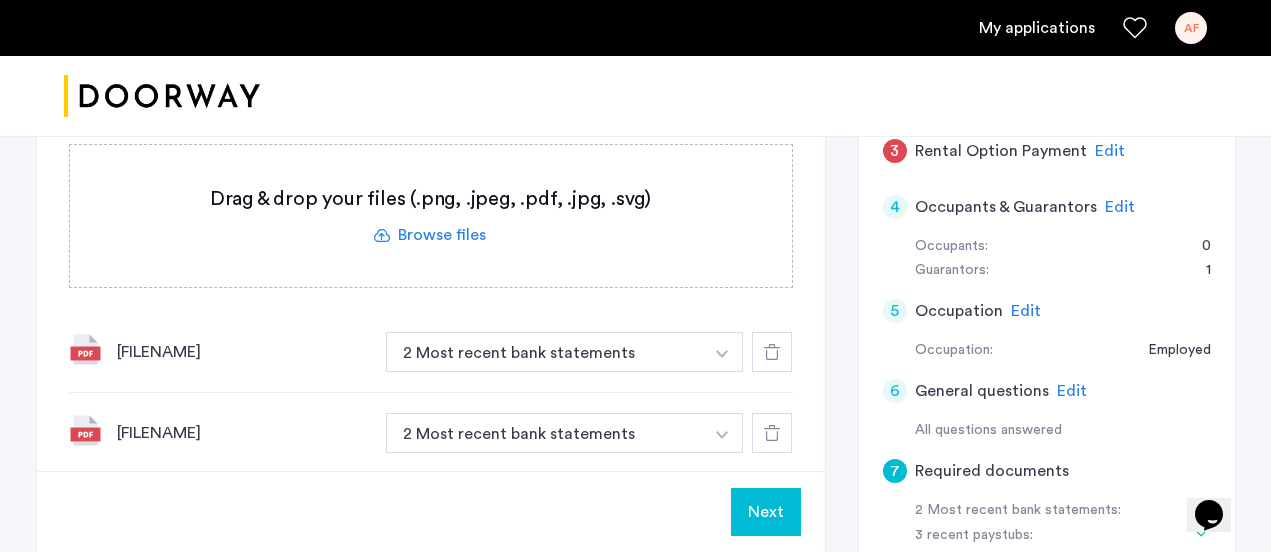 scroll, scrollTop: 543, scrollLeft: 0, axis: vertical 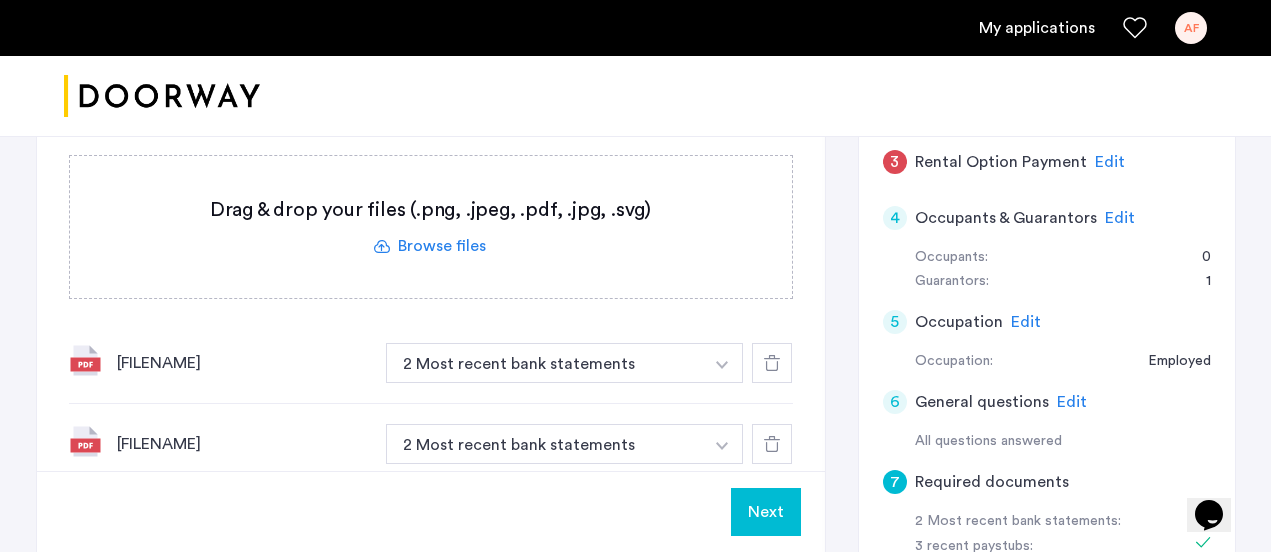 click 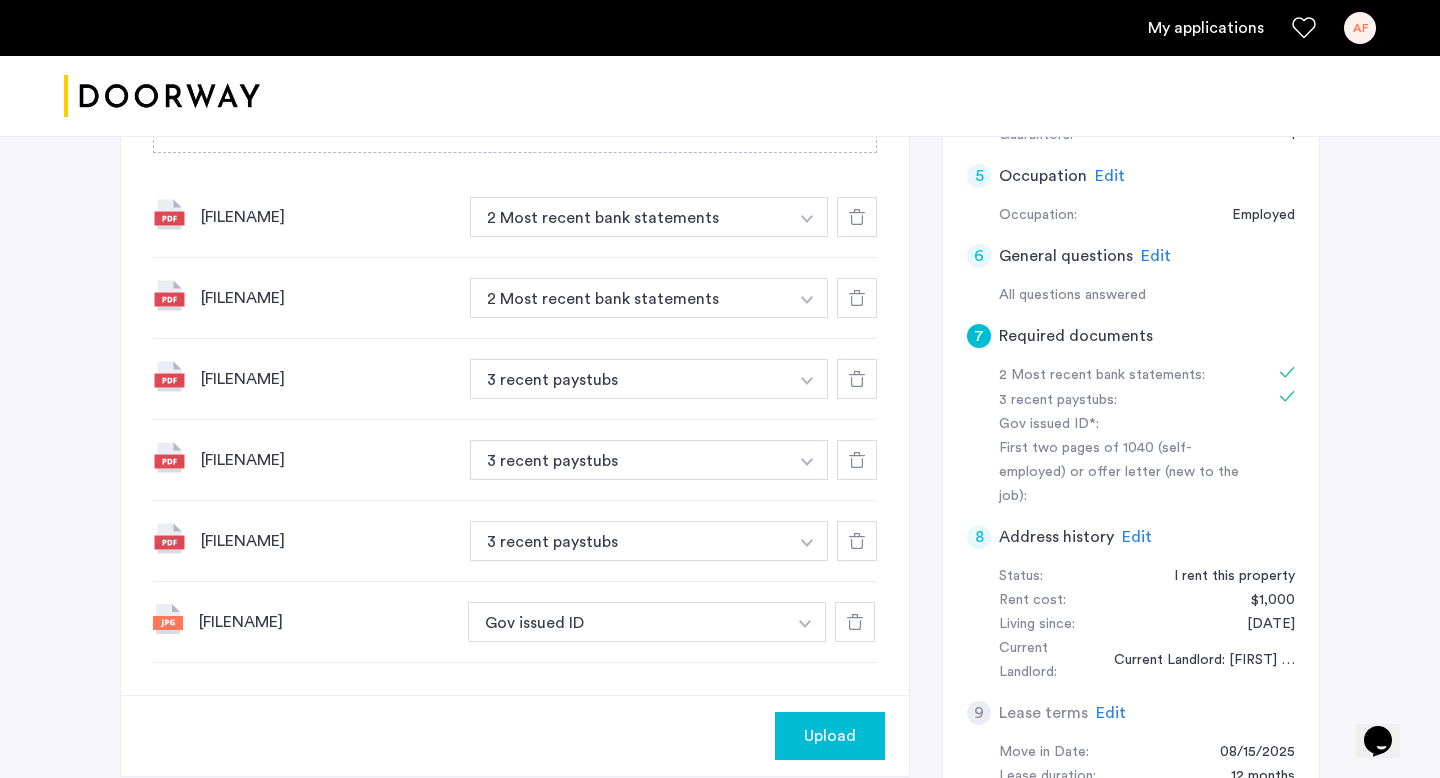 scroll, scrollTop: 728, scrollLeft: 0, axis: vertical 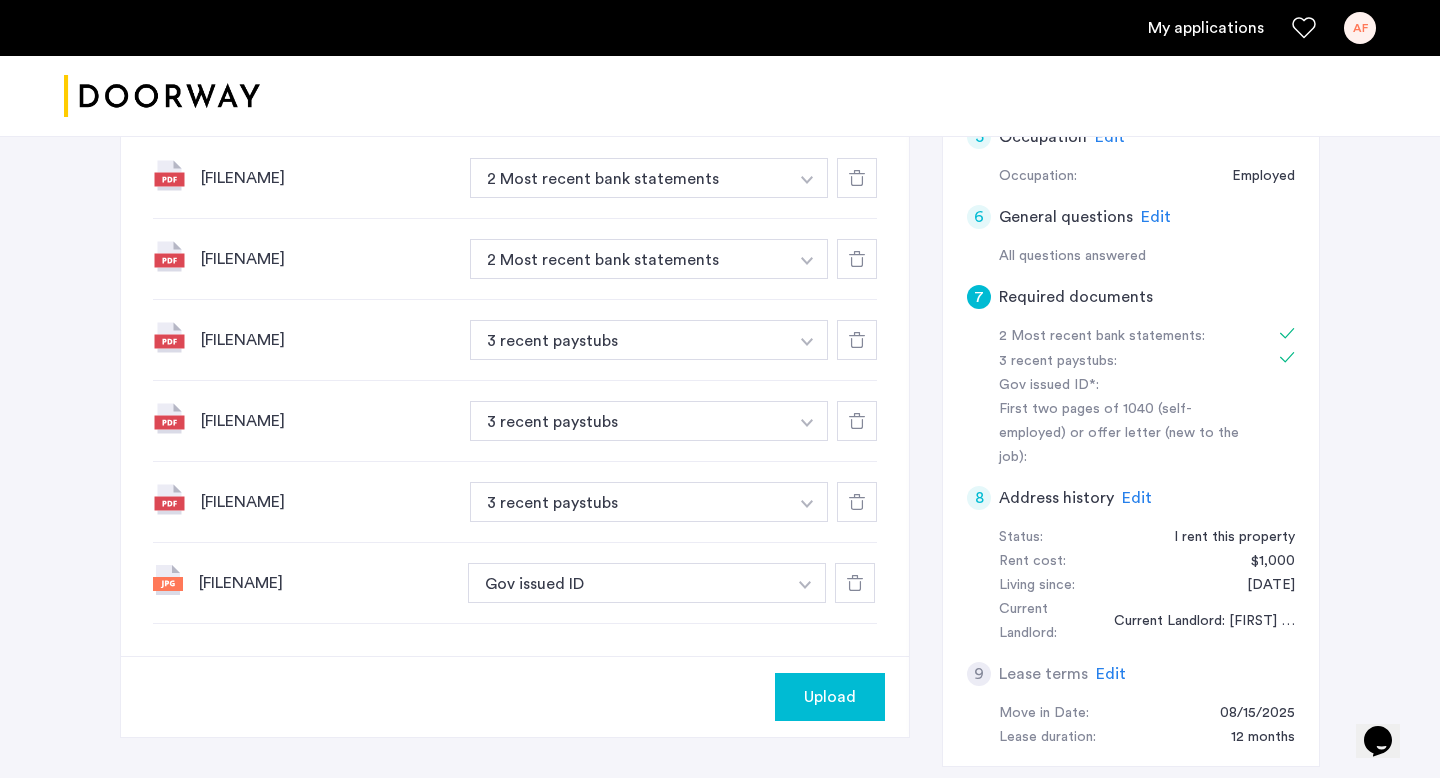 click on "Upload" 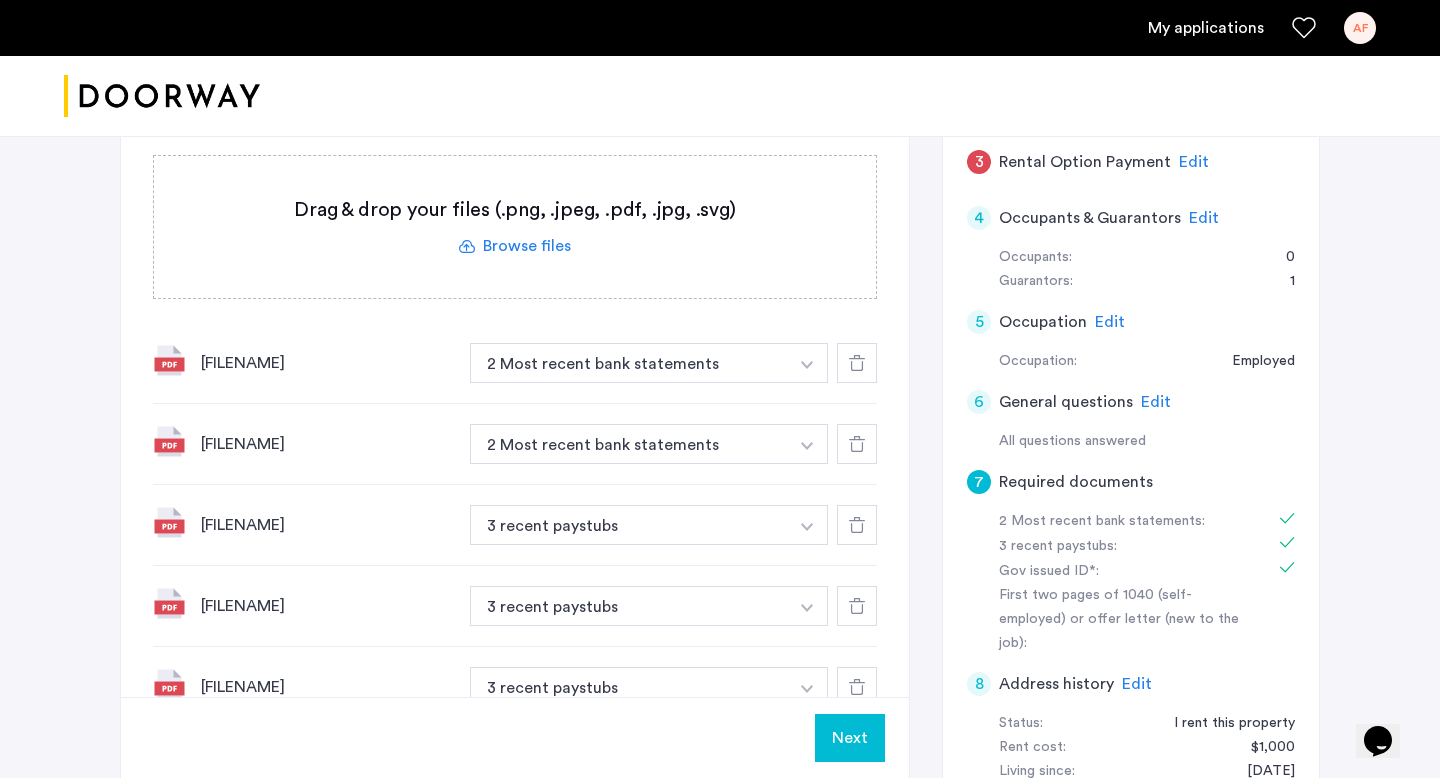 scroll, scrollTop: 515, scrollLeft: 0, axis: vertical 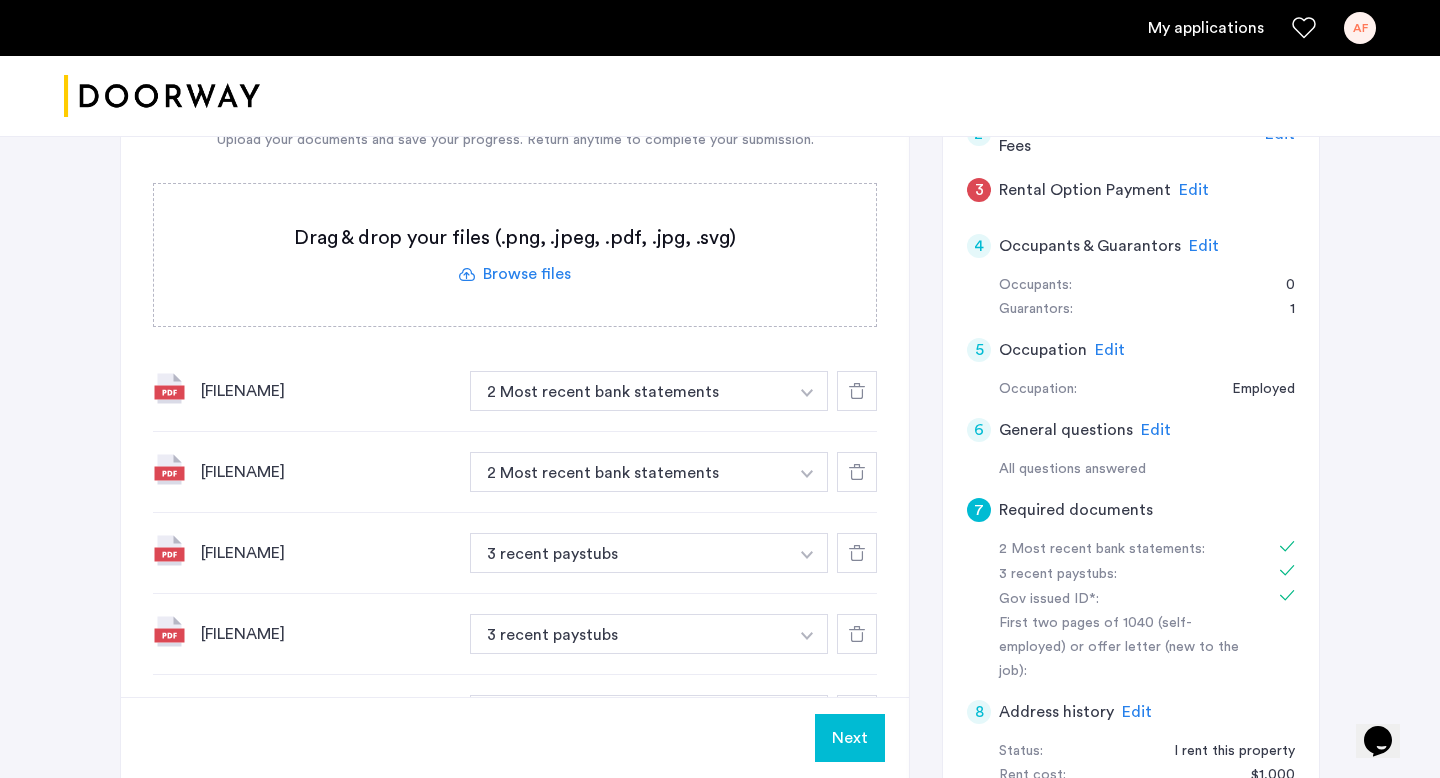 click 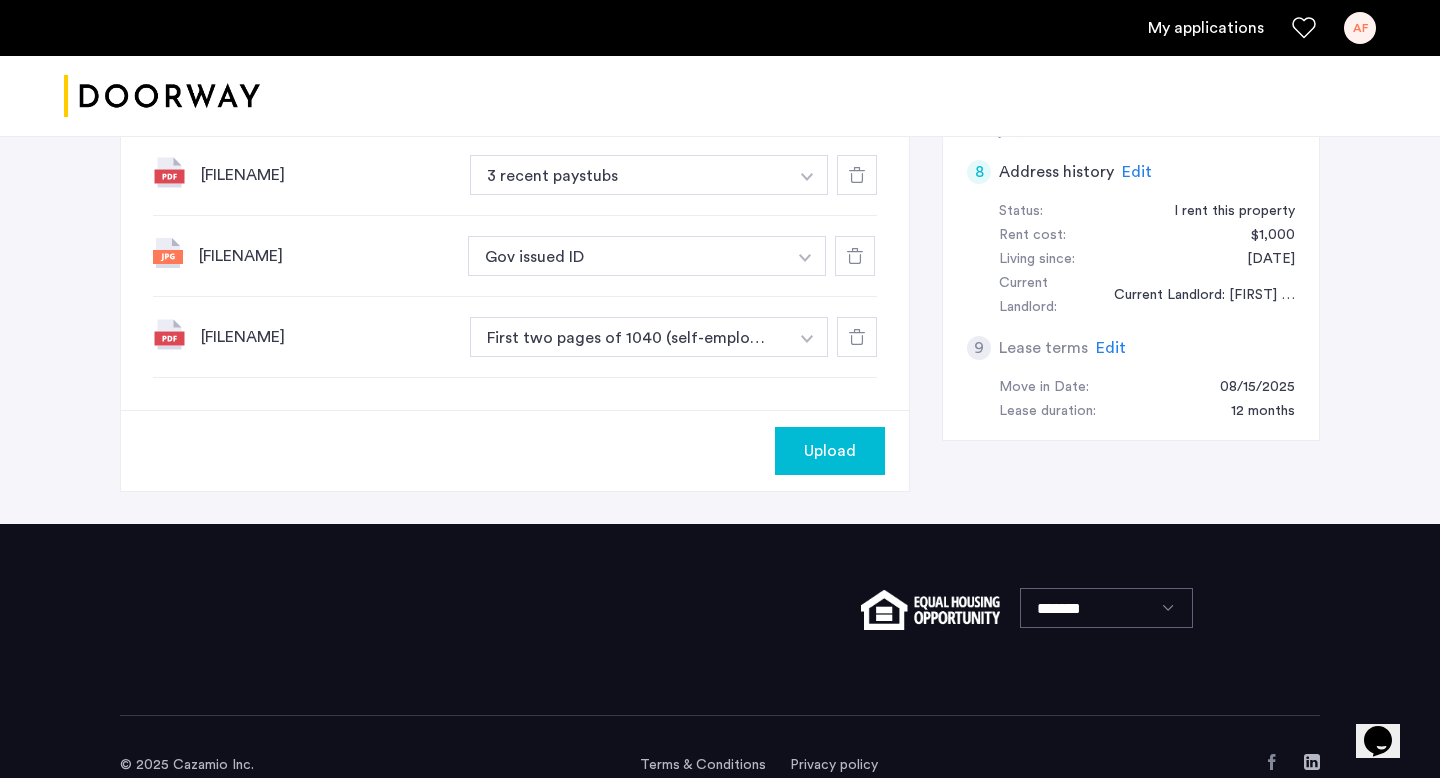 scroll, scrollTop: 1100, scrollLeft: 0, axis: vertical 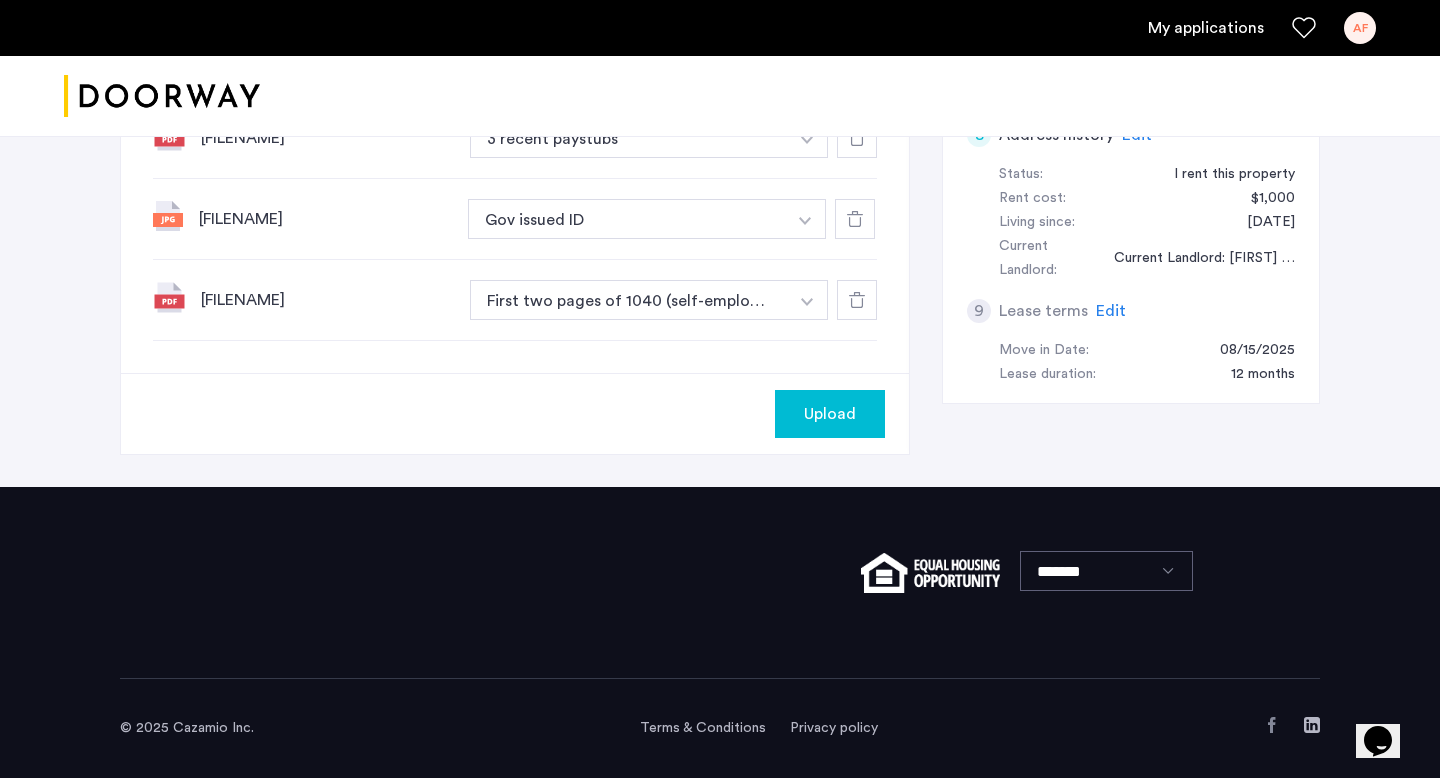 click on "Upload" 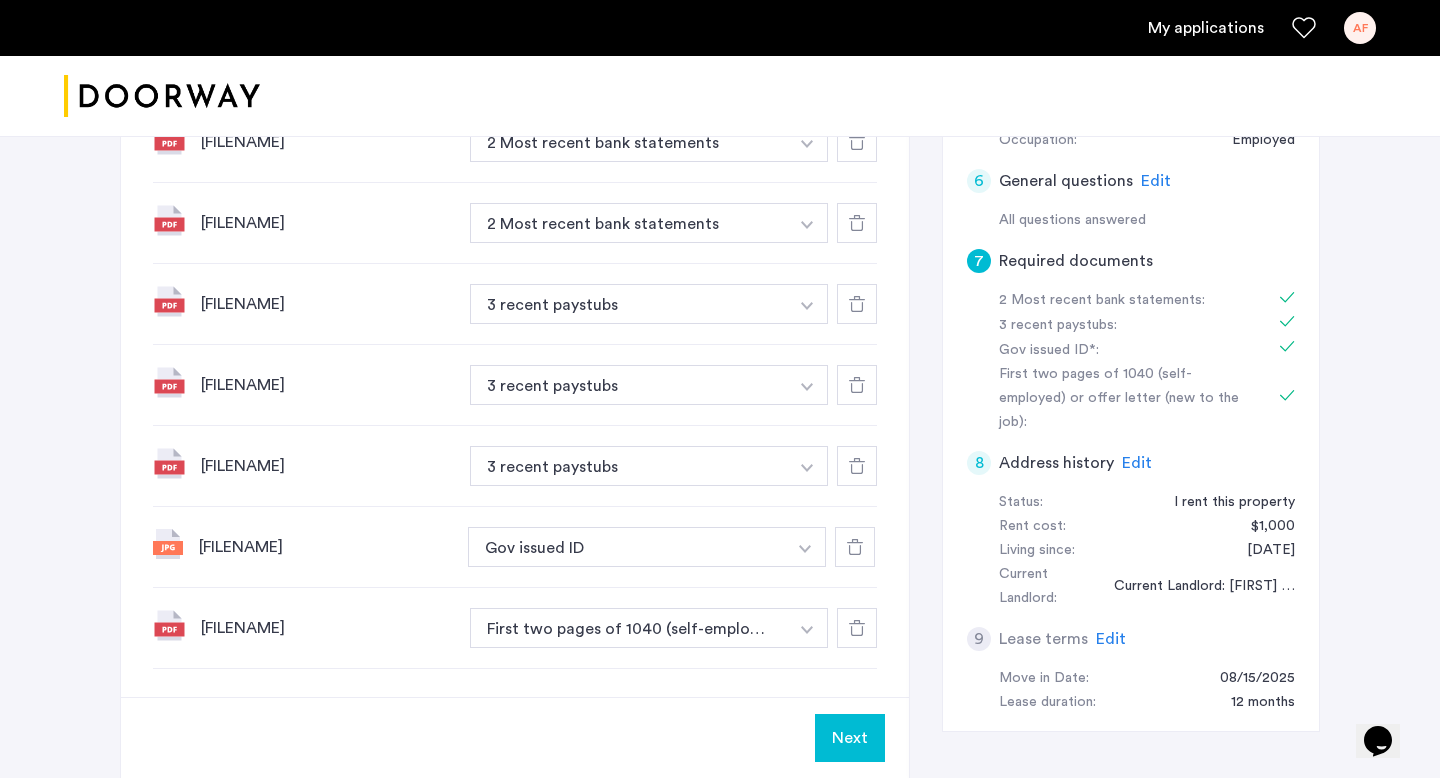 scroll, scrollTop: 779, scrollLeft: 0, axis: vertical 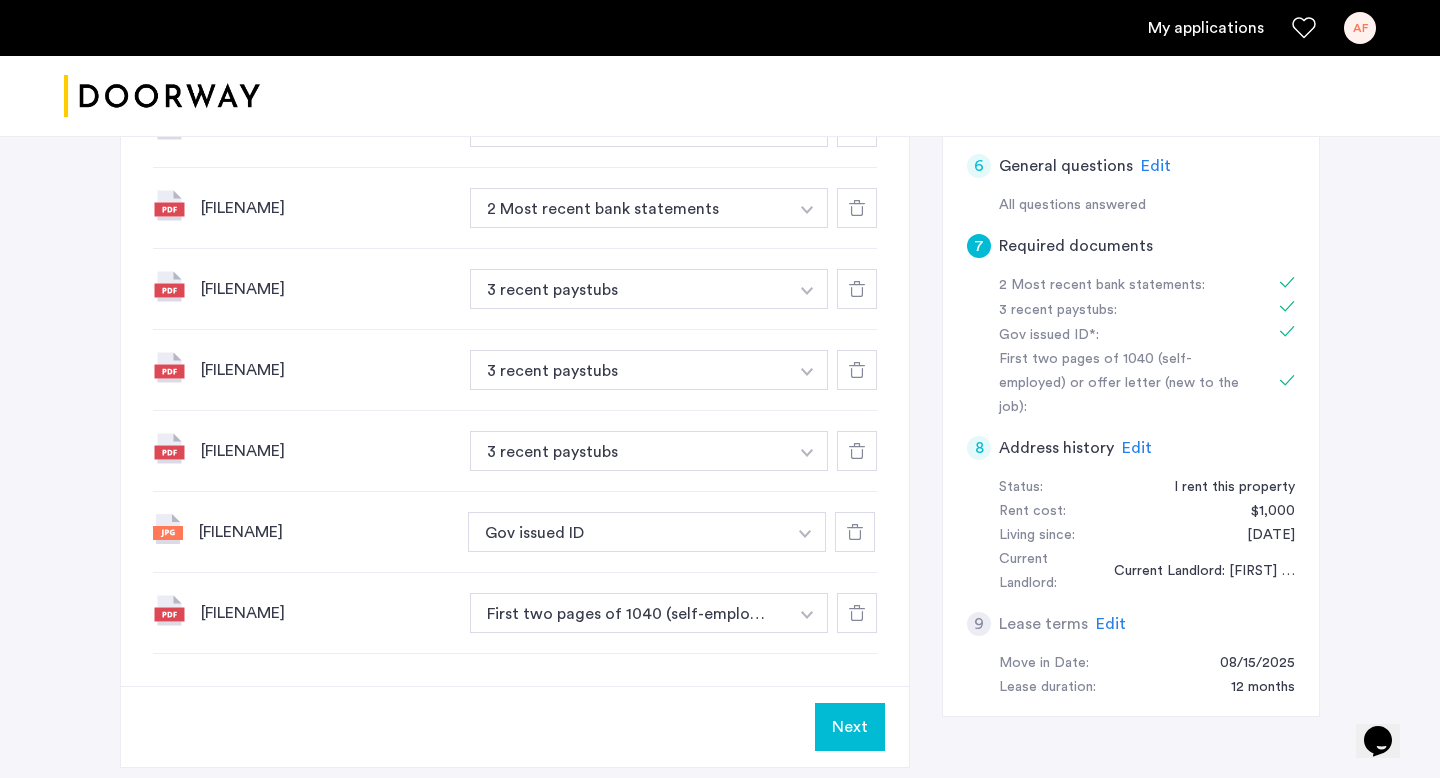 click on "Next" 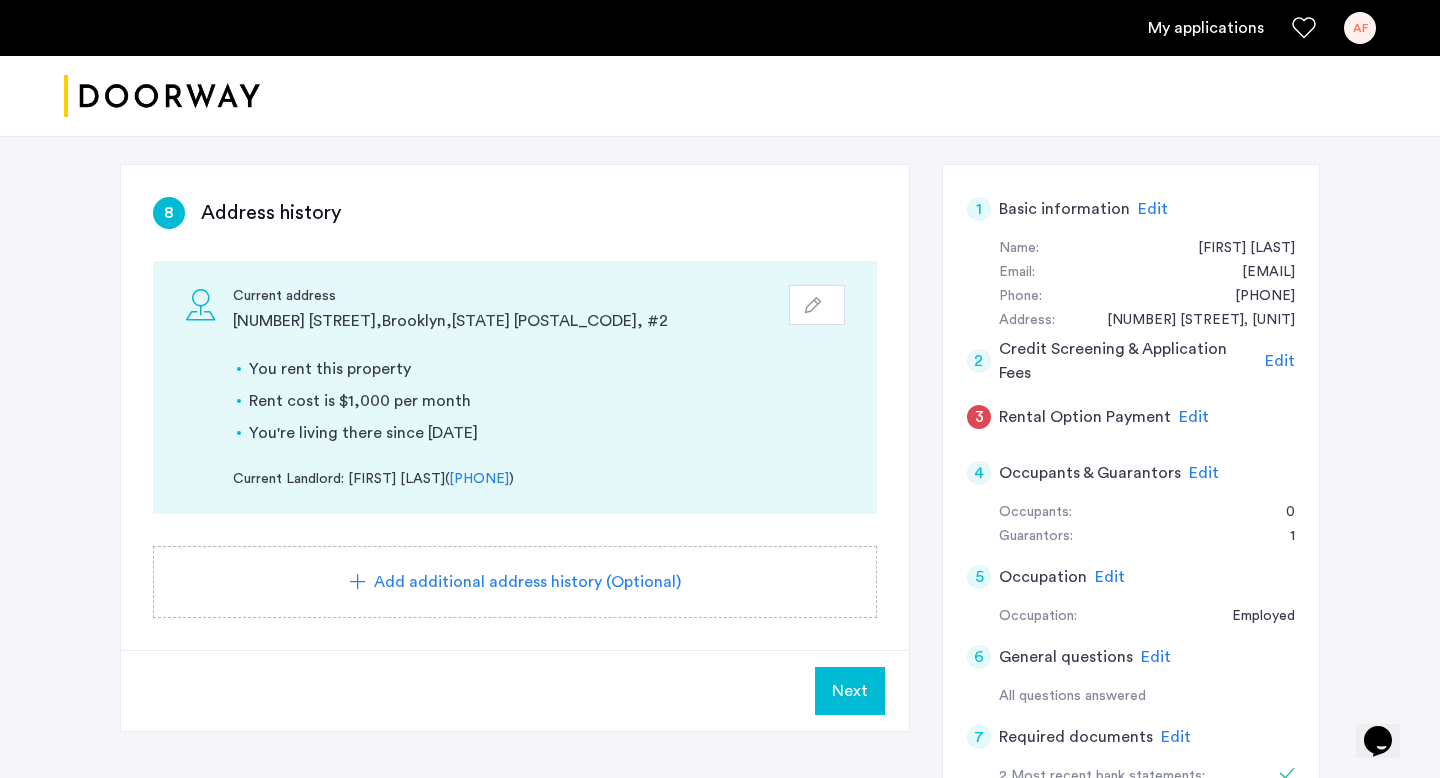 scroll, scrollTop: 286, scrollLeft: 0, axis: vertical 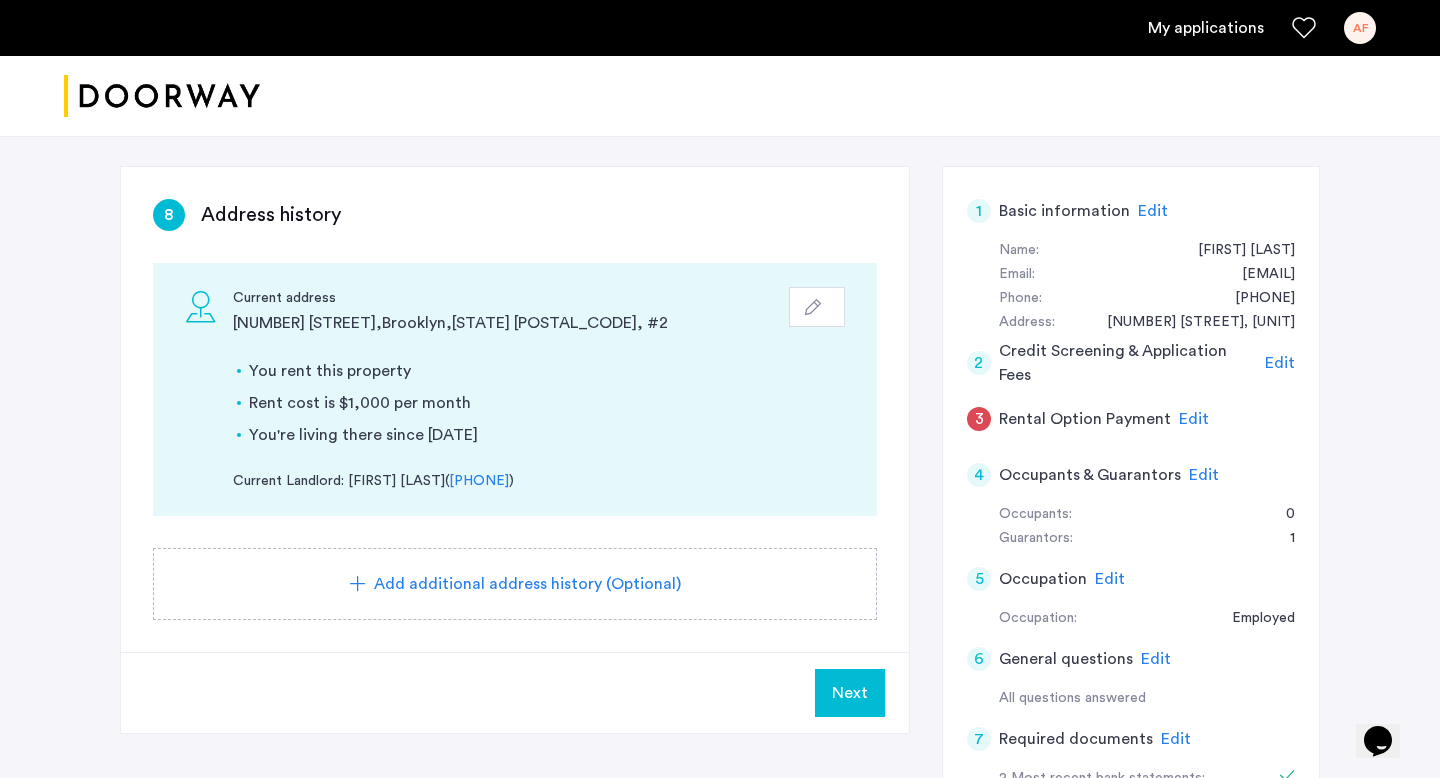 click on "Next" 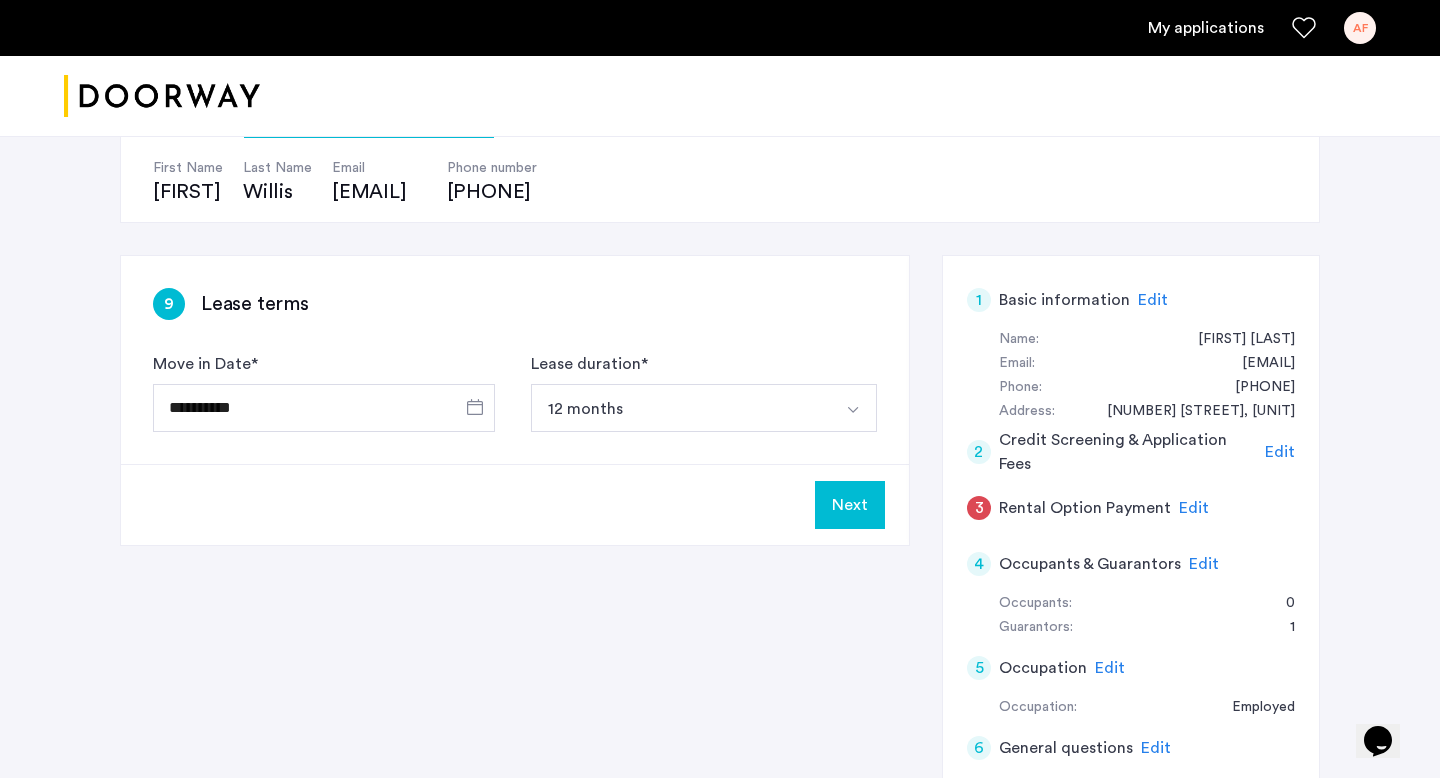 scroll, scrollTop: 246, scrollLeft: 0, axis: vertical 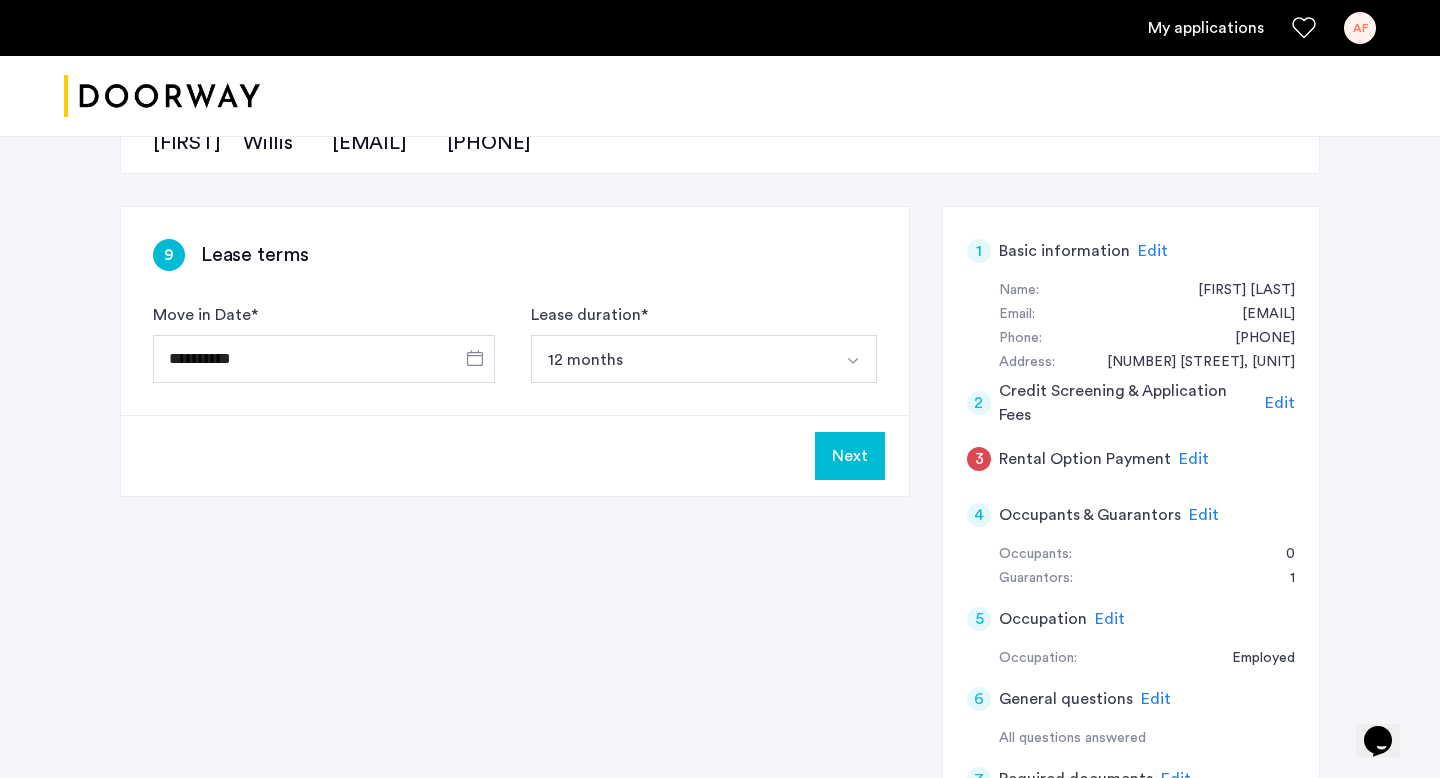 click on "Next" 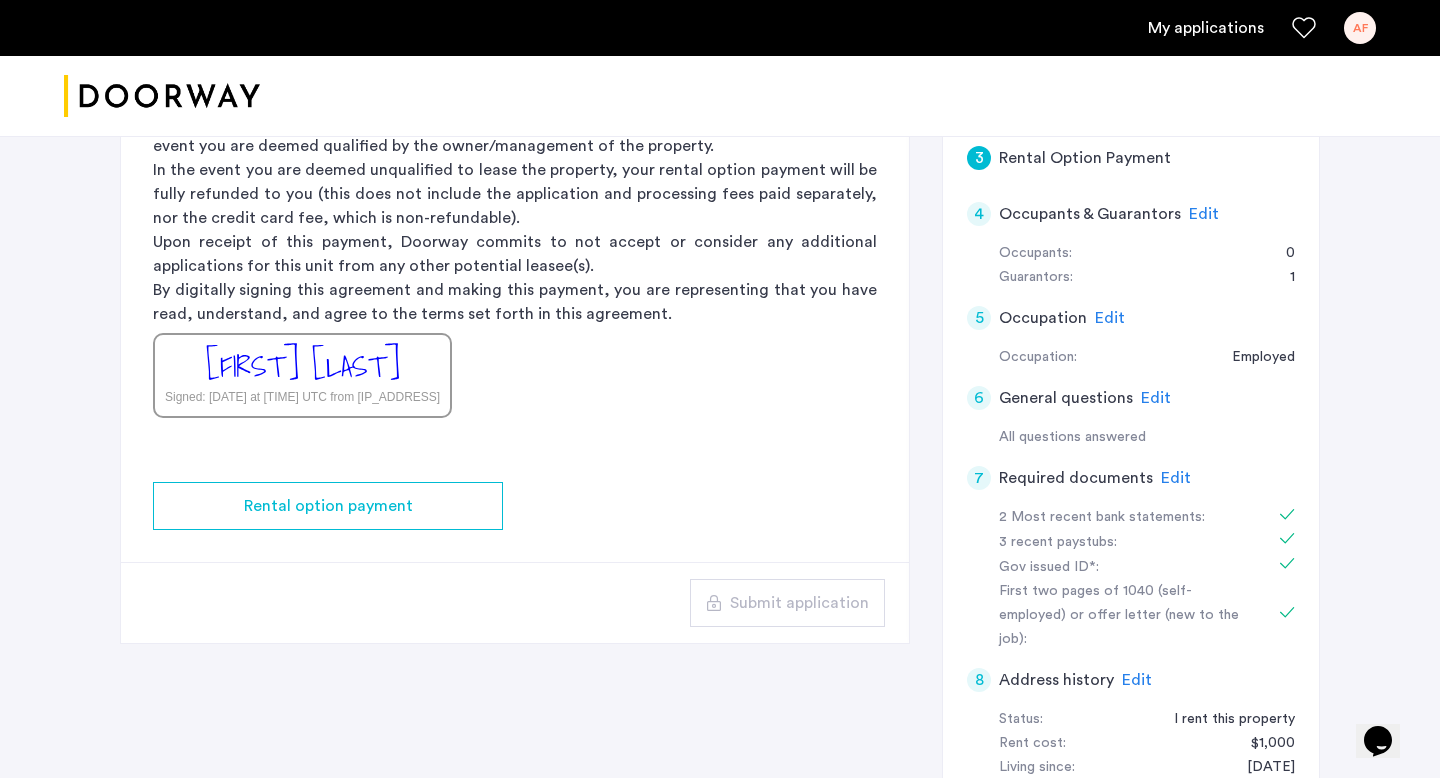 scroll, scrollTop: 561, scrollLeft: 0, axis: vertical 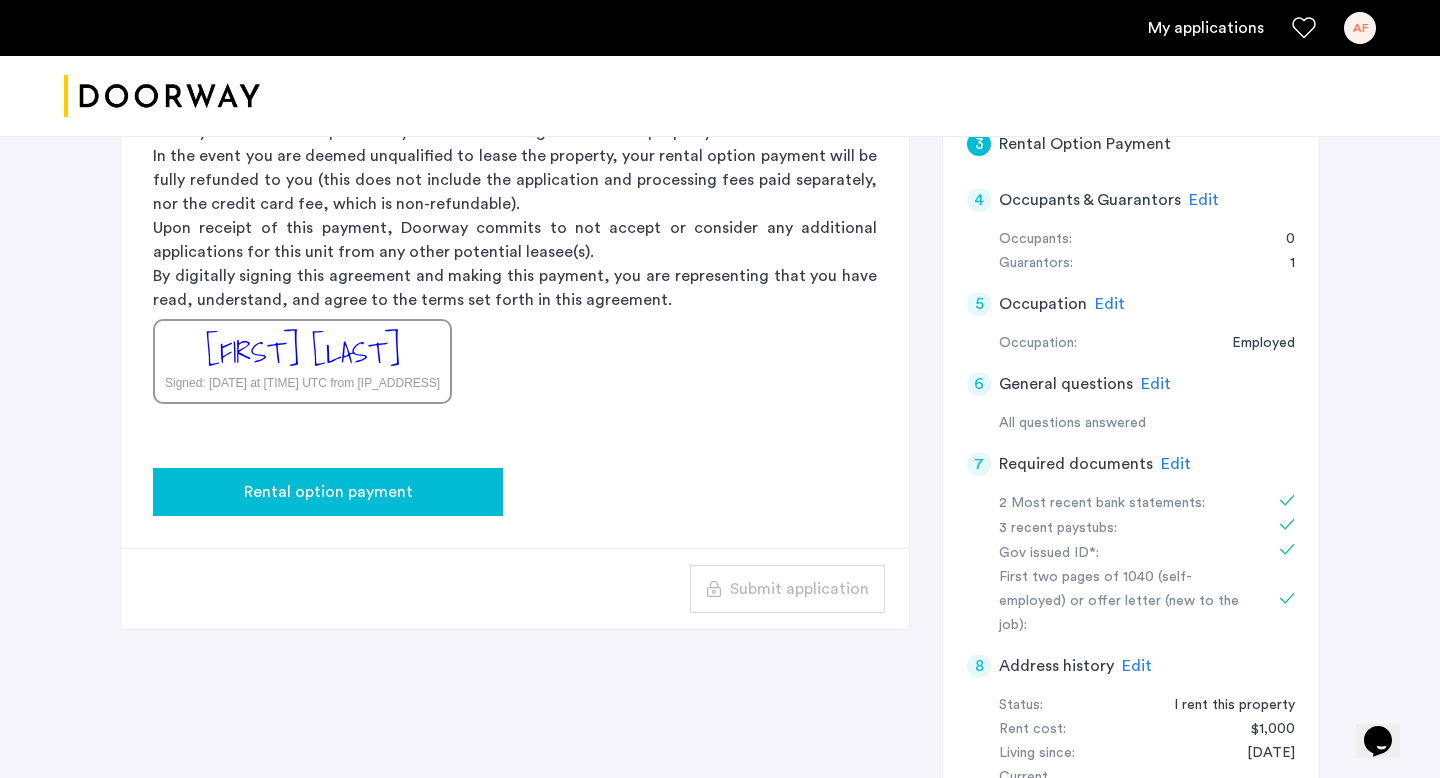 click on "Rental option payment" 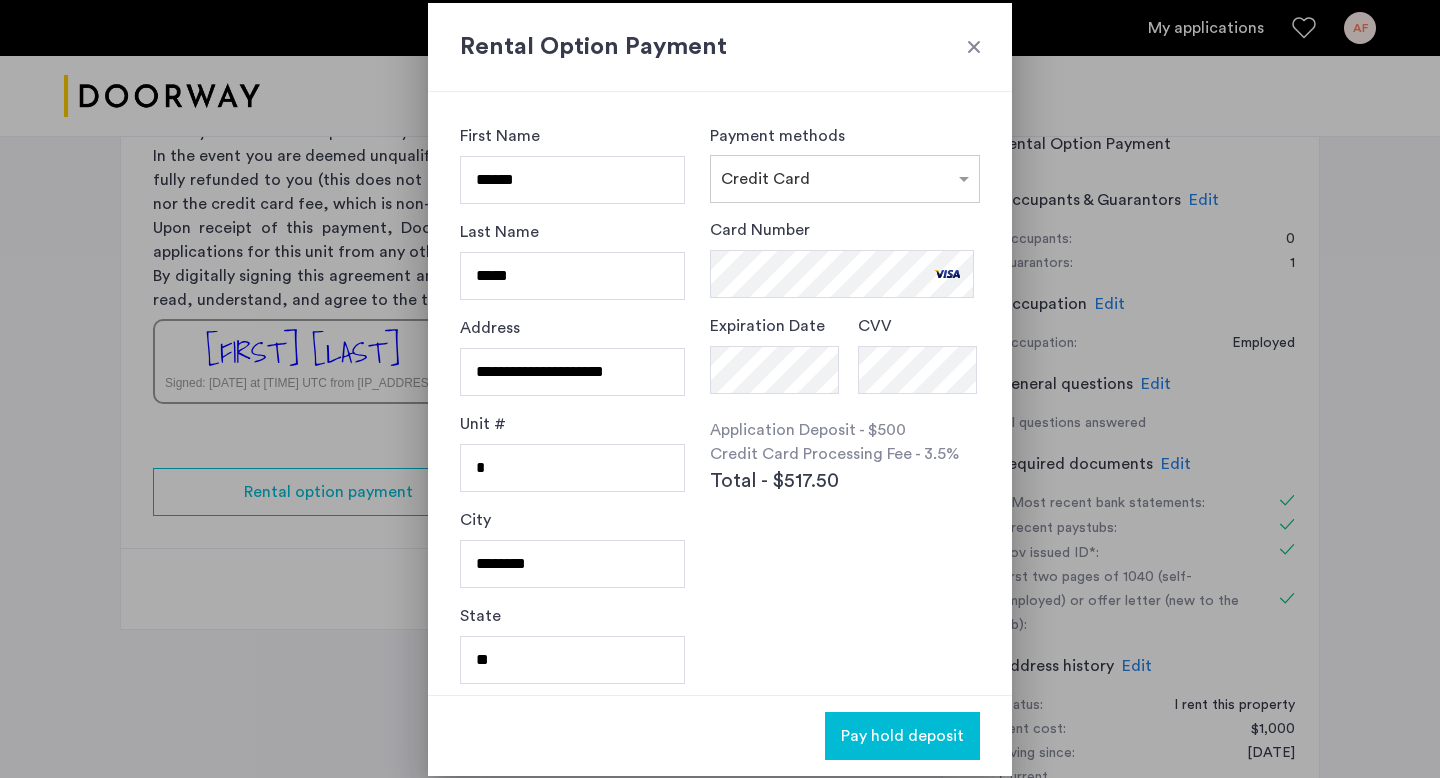 click on "Card Number Expiration Date CVV Application Deposit - $500  Credit Card Processing Fee - 3.5% Total - $517.50" at bounding box center (845, 402) 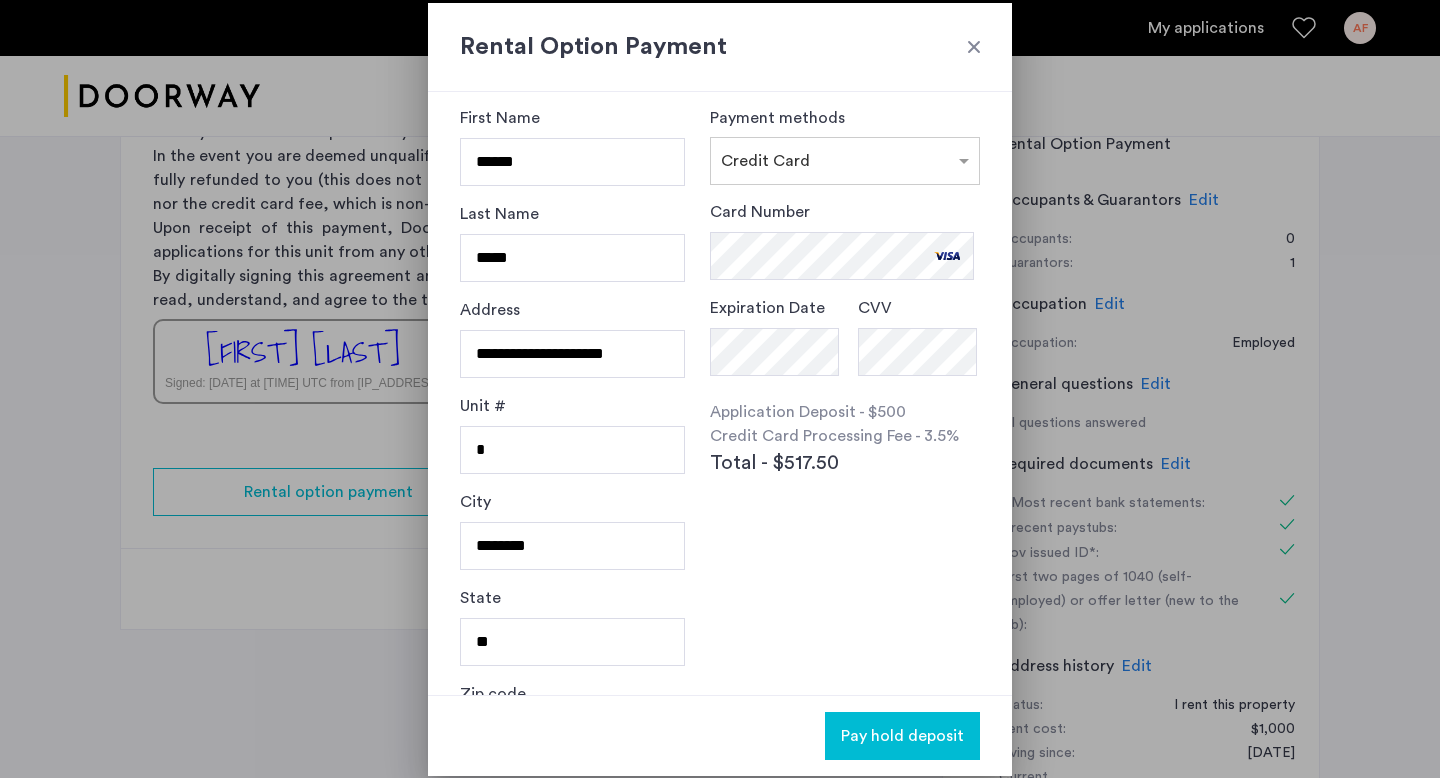 scroll, scrollTop: 0, scrollLeft: 0, axis: both 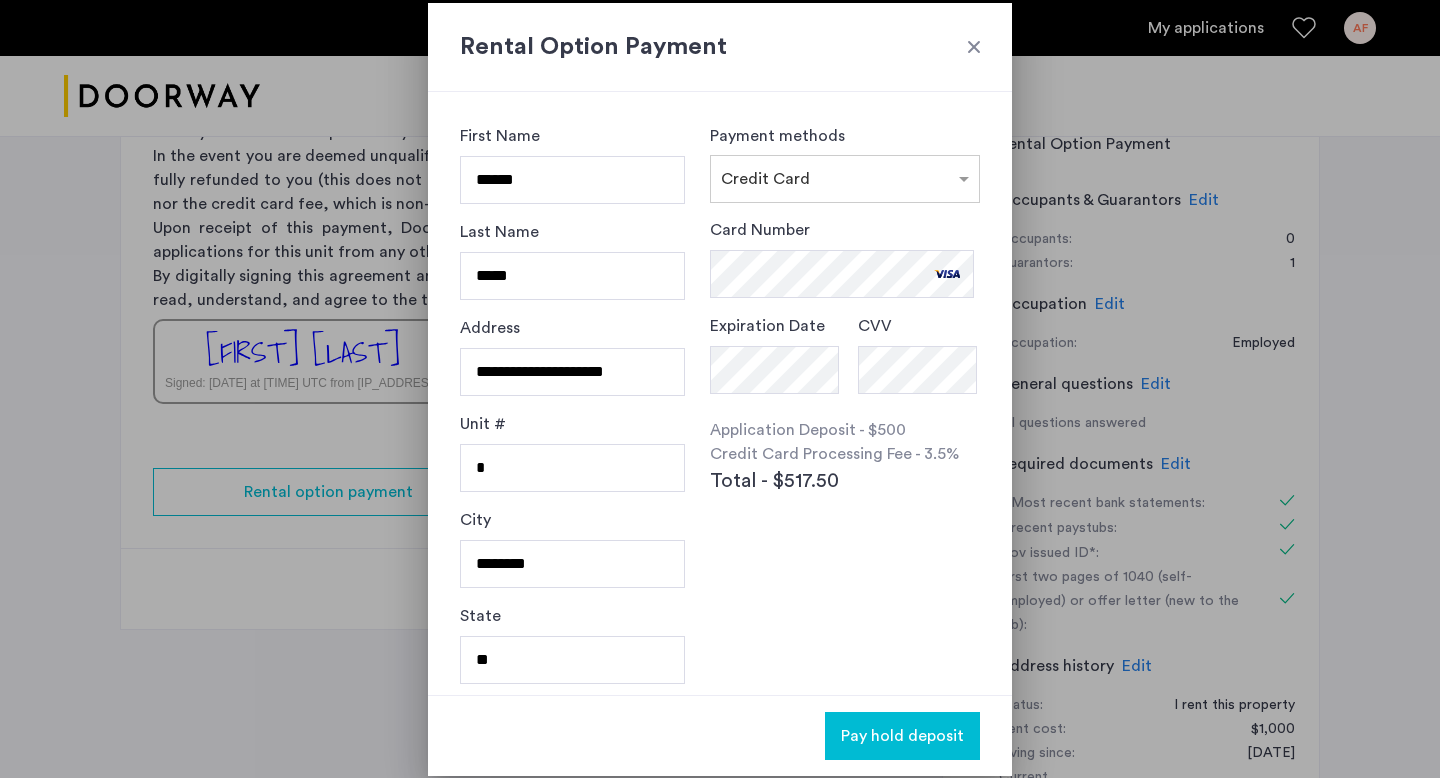 click on "Pay hold deposit" at bounding box center (902, 736) 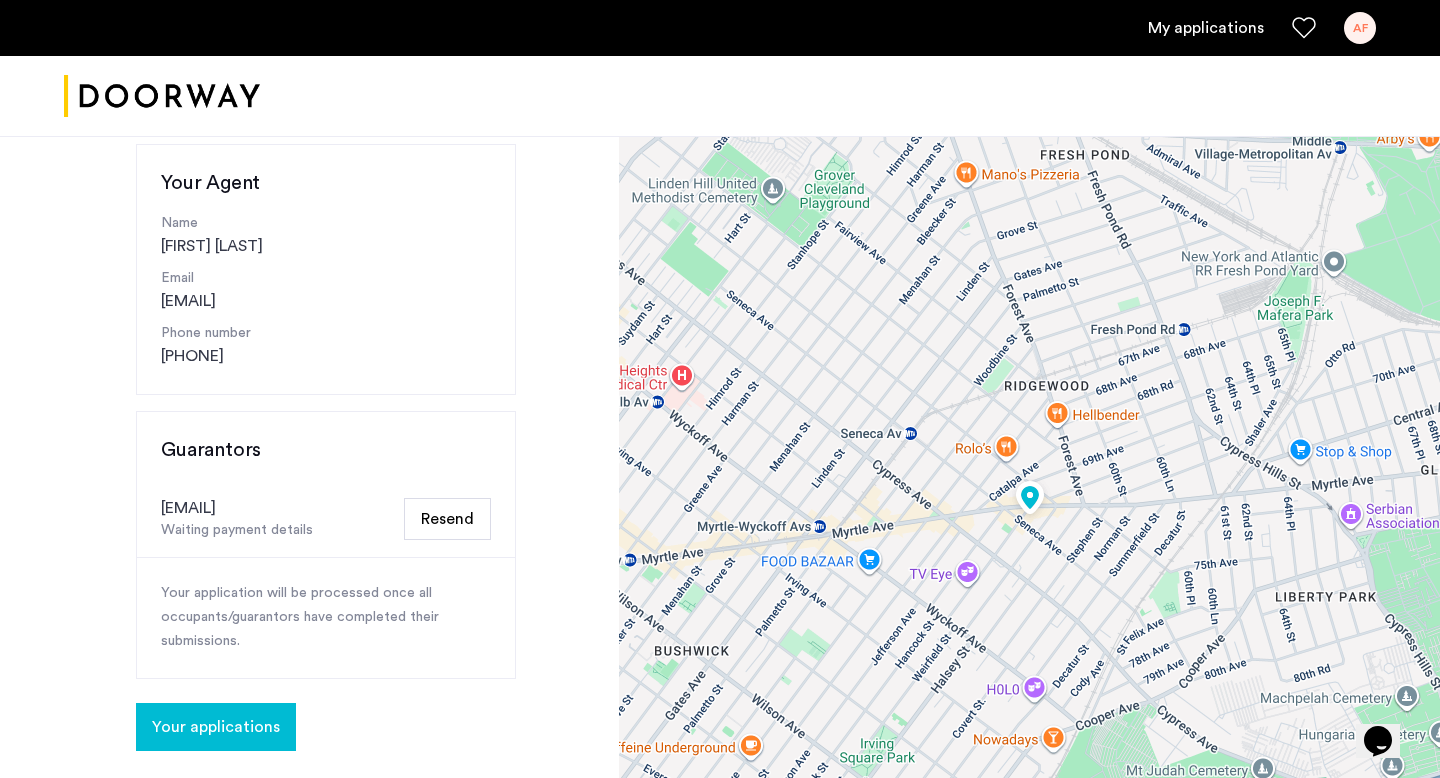 scroll, scrollTop: 211, scrollLeft: 0, axis: vertical 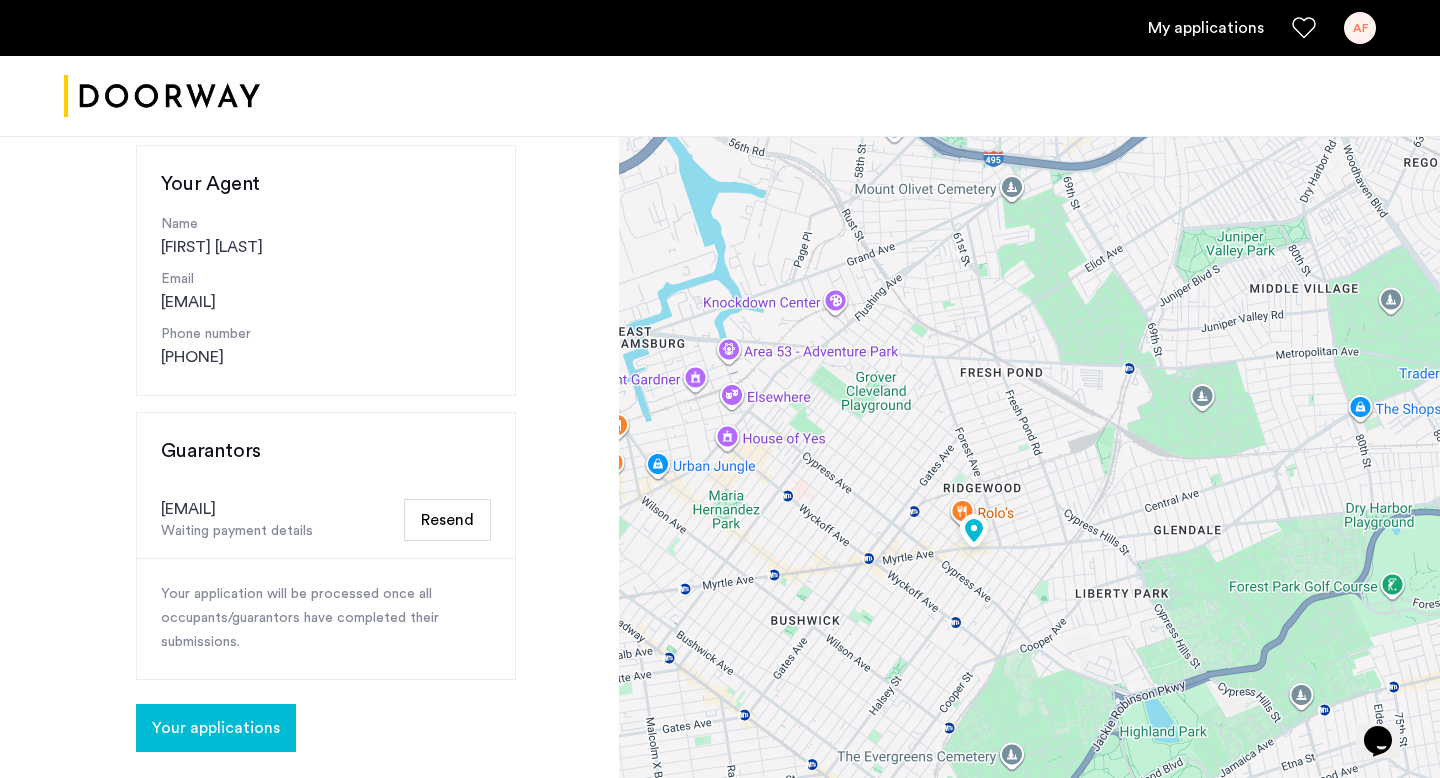 drag, startPoint x: 735, startPoint y: 524, endPoint x: 781, endPoint y: 604, distance: 92.28217 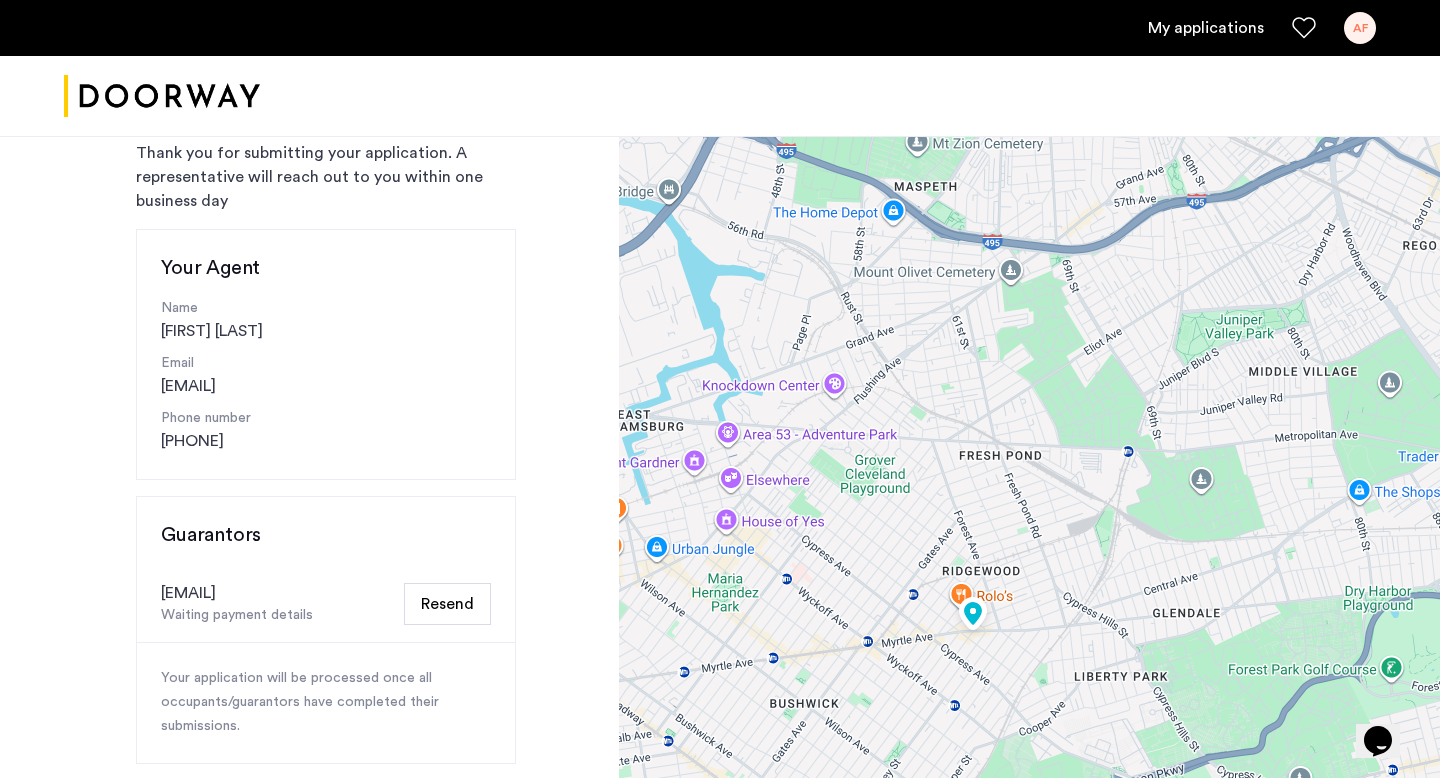 scroll, scrollTop: 0, scrollLeft: 0, axis: both 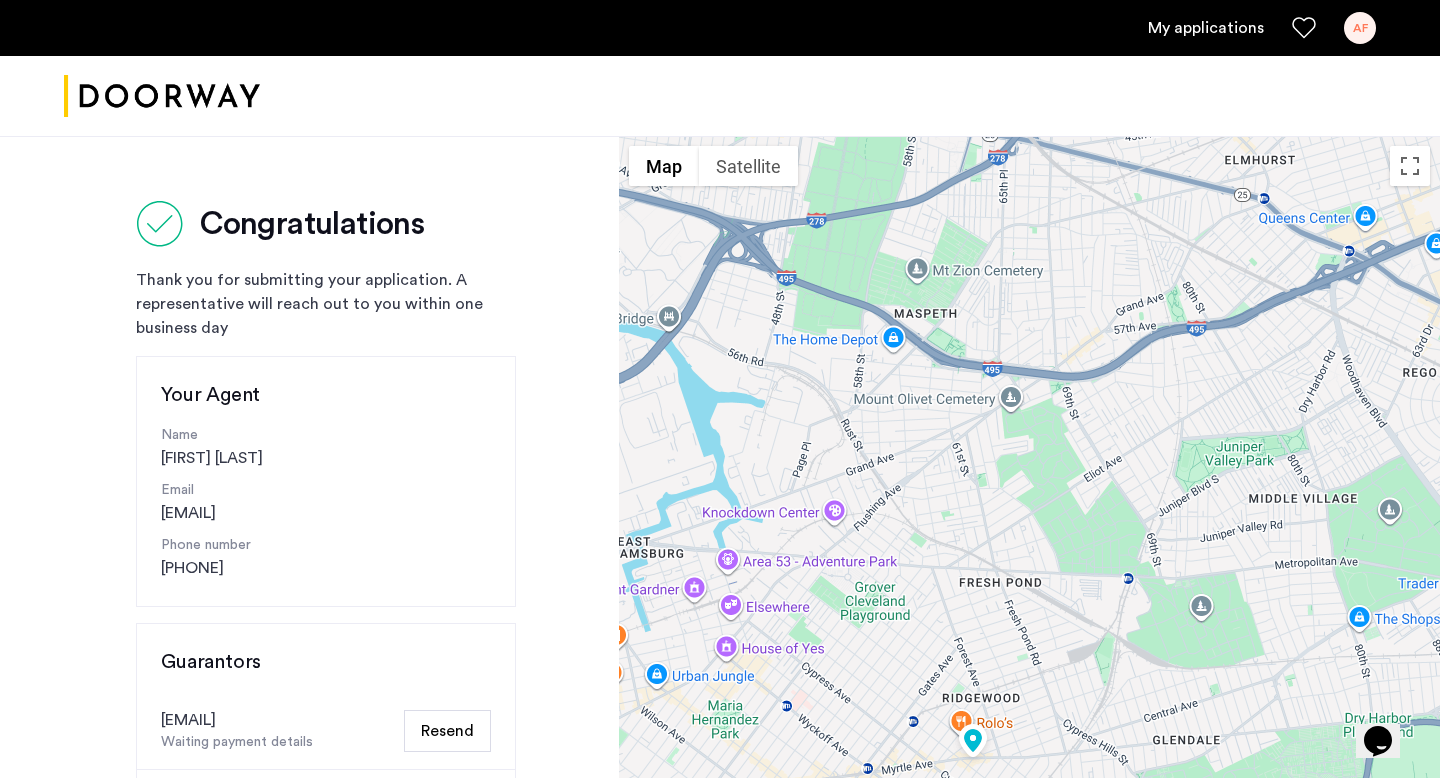 click on "AF" at bounding box center [1360, 28] 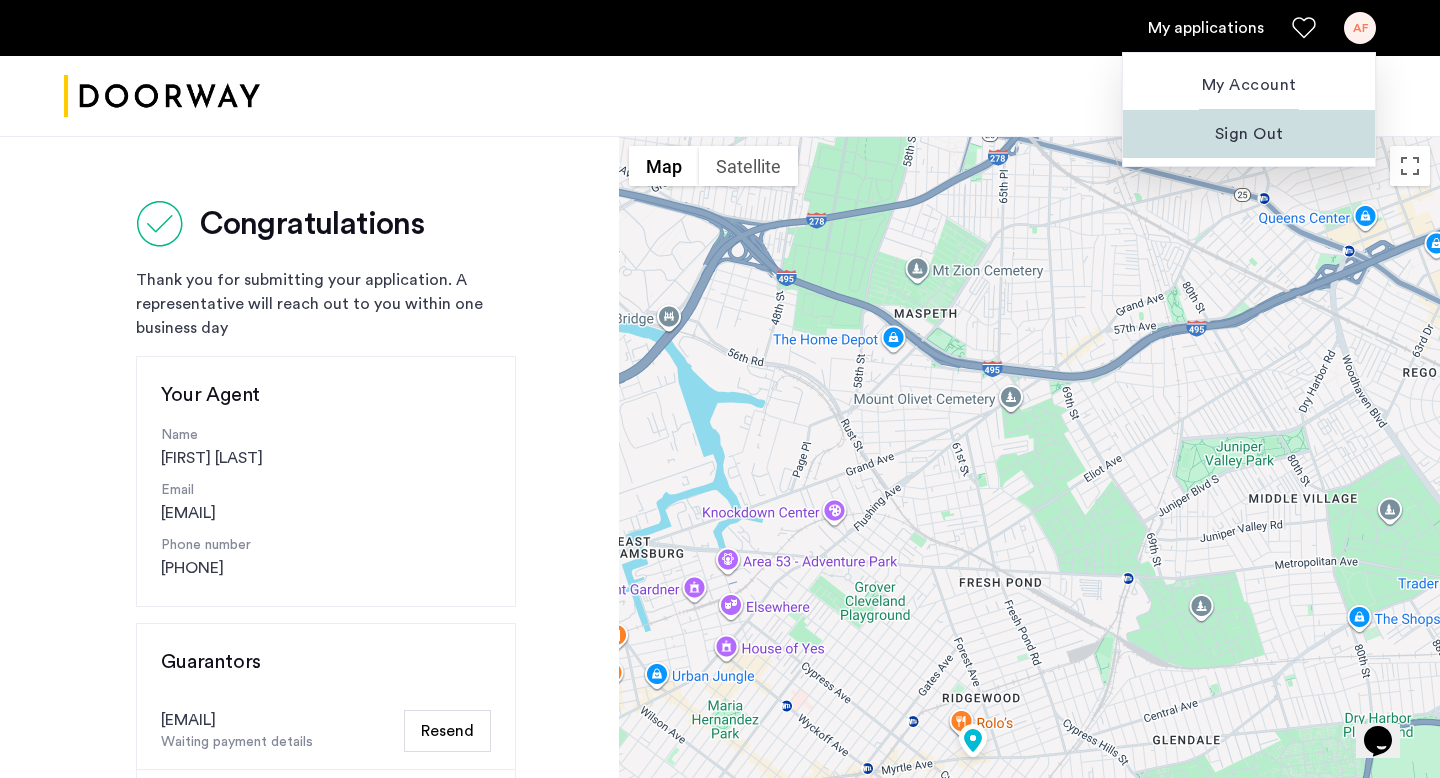 click on "Sign Out" at bounding box center [1249, 134] 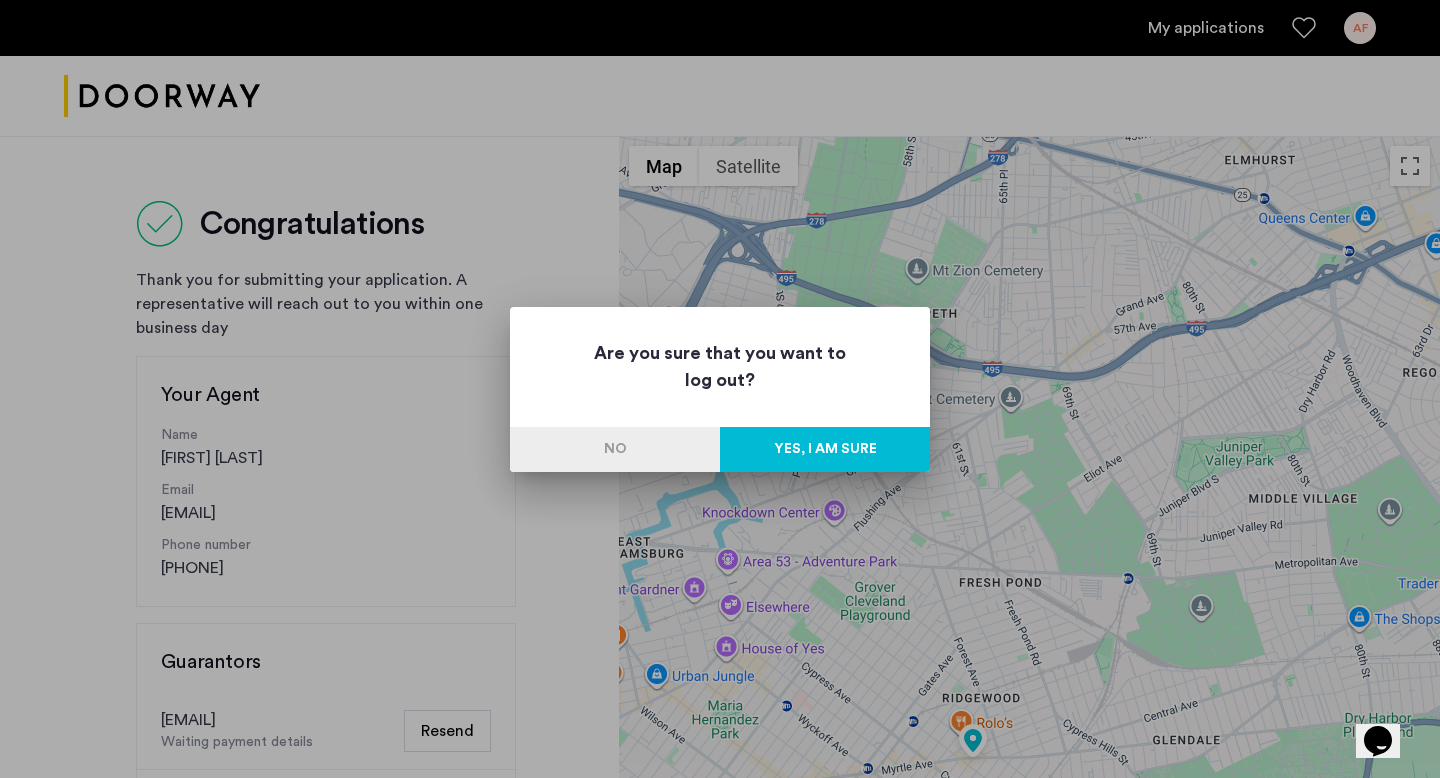 click on "Yes, I am sure" at bounding box center [825, 449] 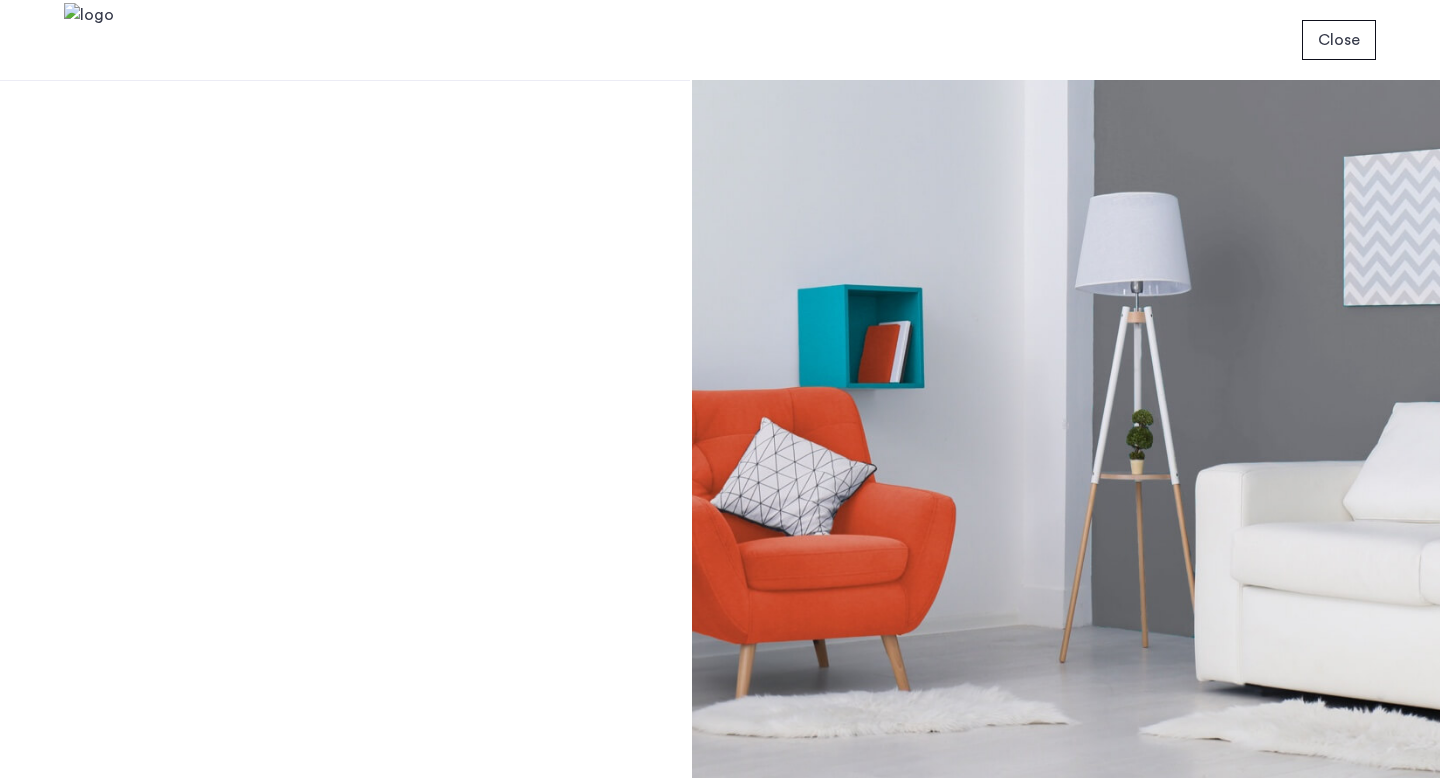 scroll, scrollTop: 0, scrollLeft: 0, axis: both 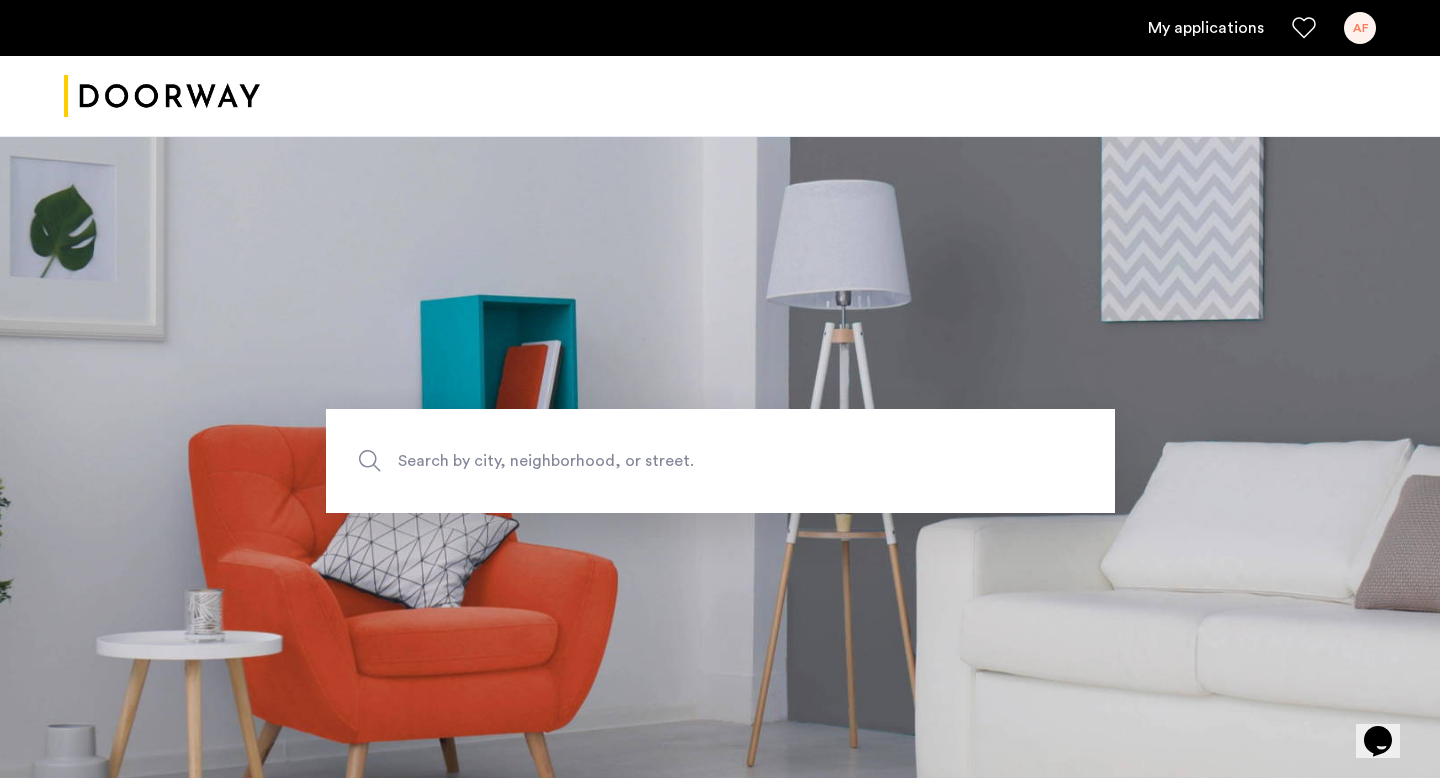 click on "My applications AF" at bounding box center [720, 28] 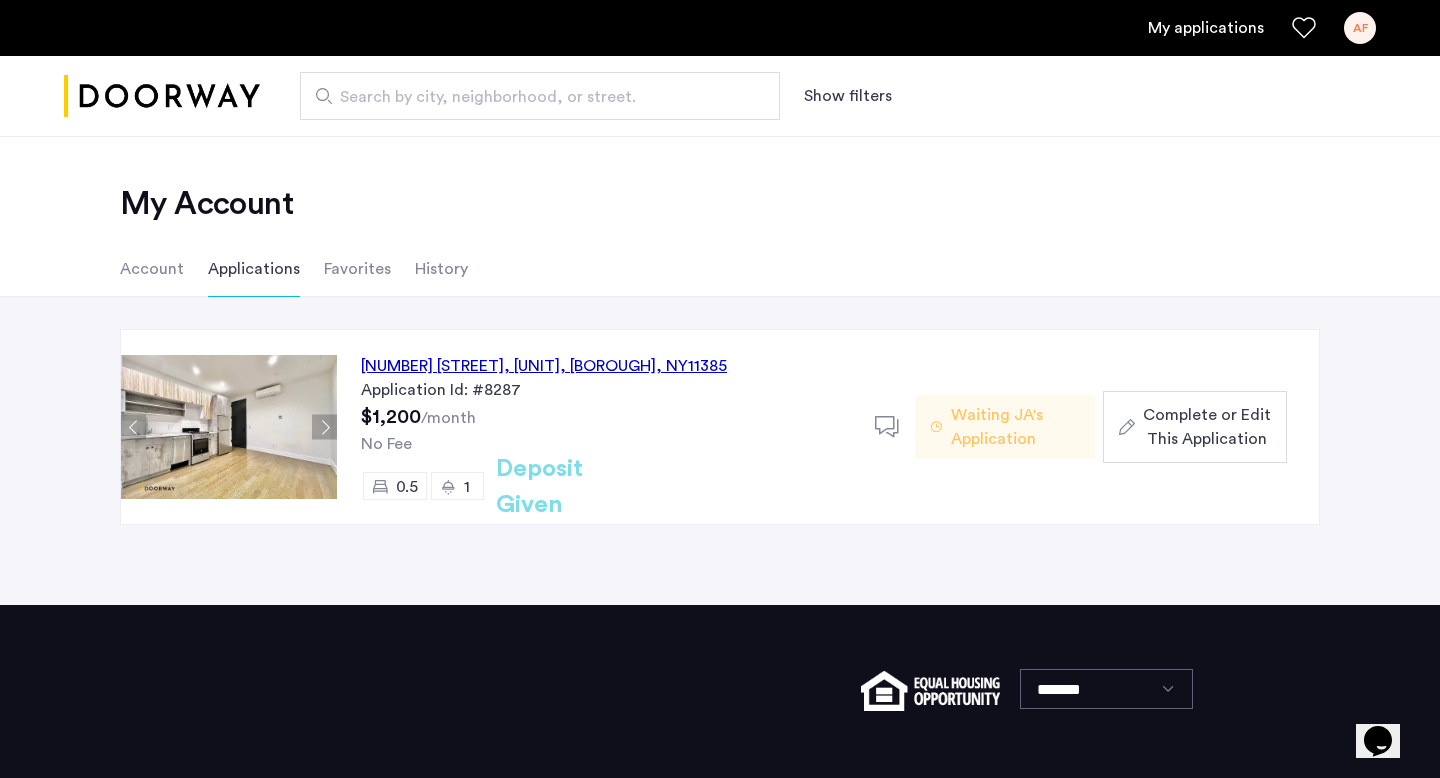 click on "AF" at bounding box center (1360, 28) 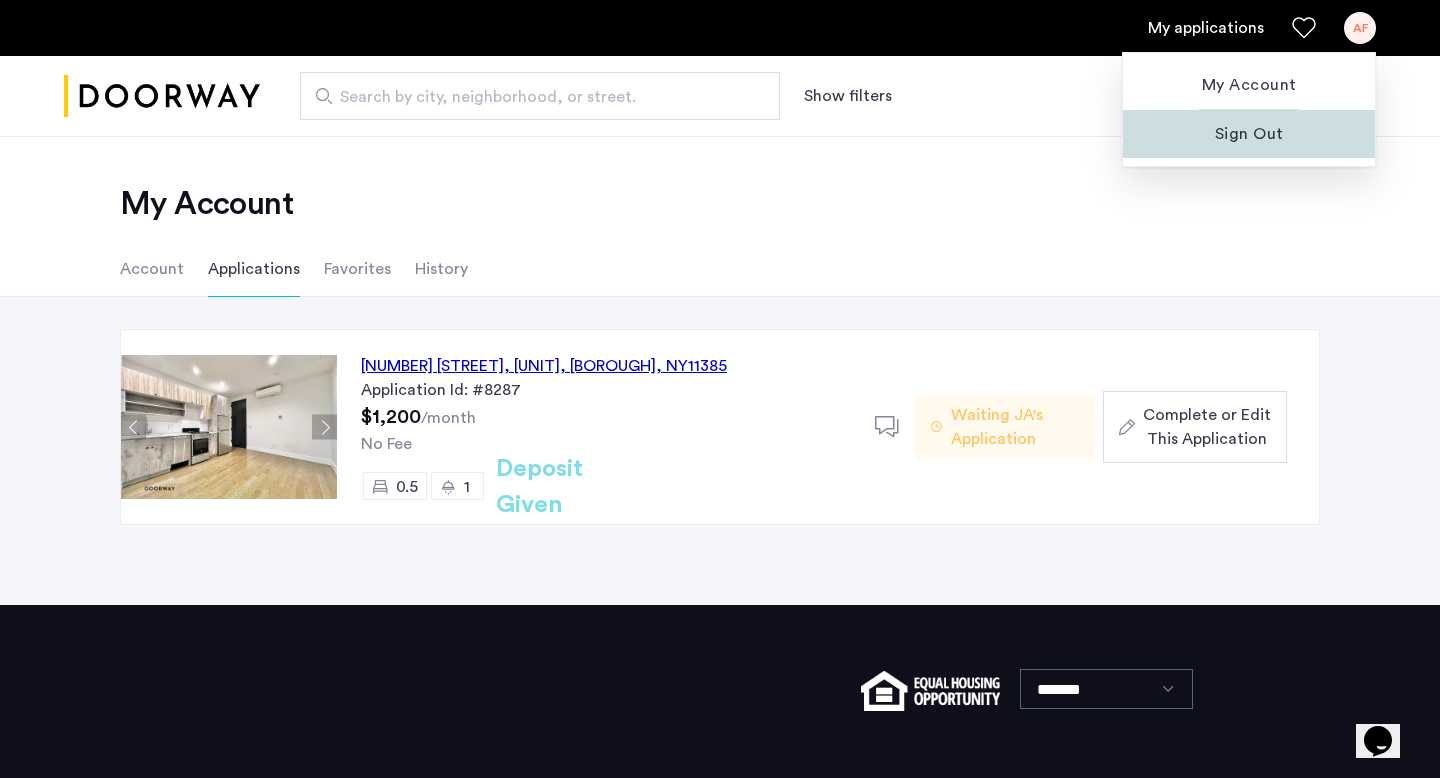 click on "Sign Out" at bounding box center [1249, 134] 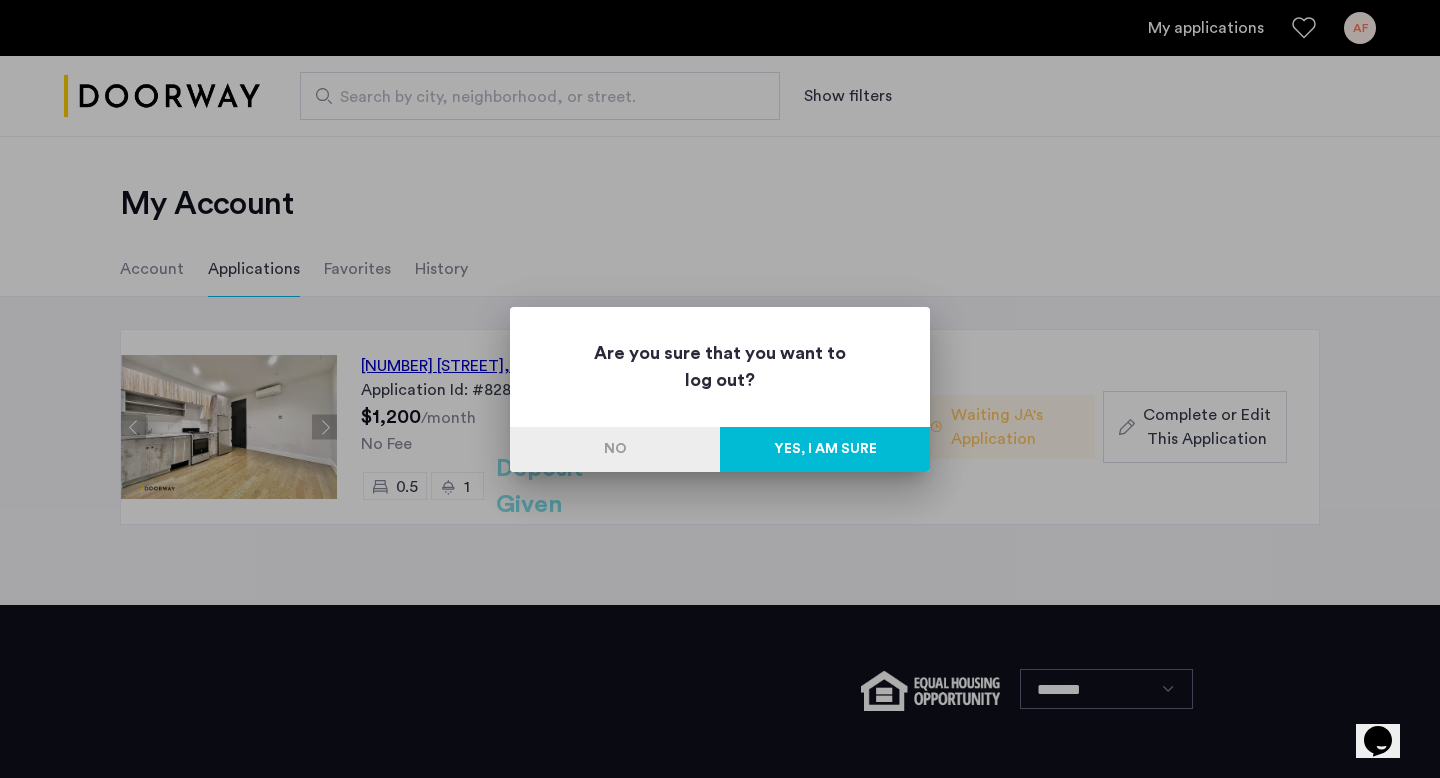 click on "Yes, I am sure" at bounding box center (825, 449) 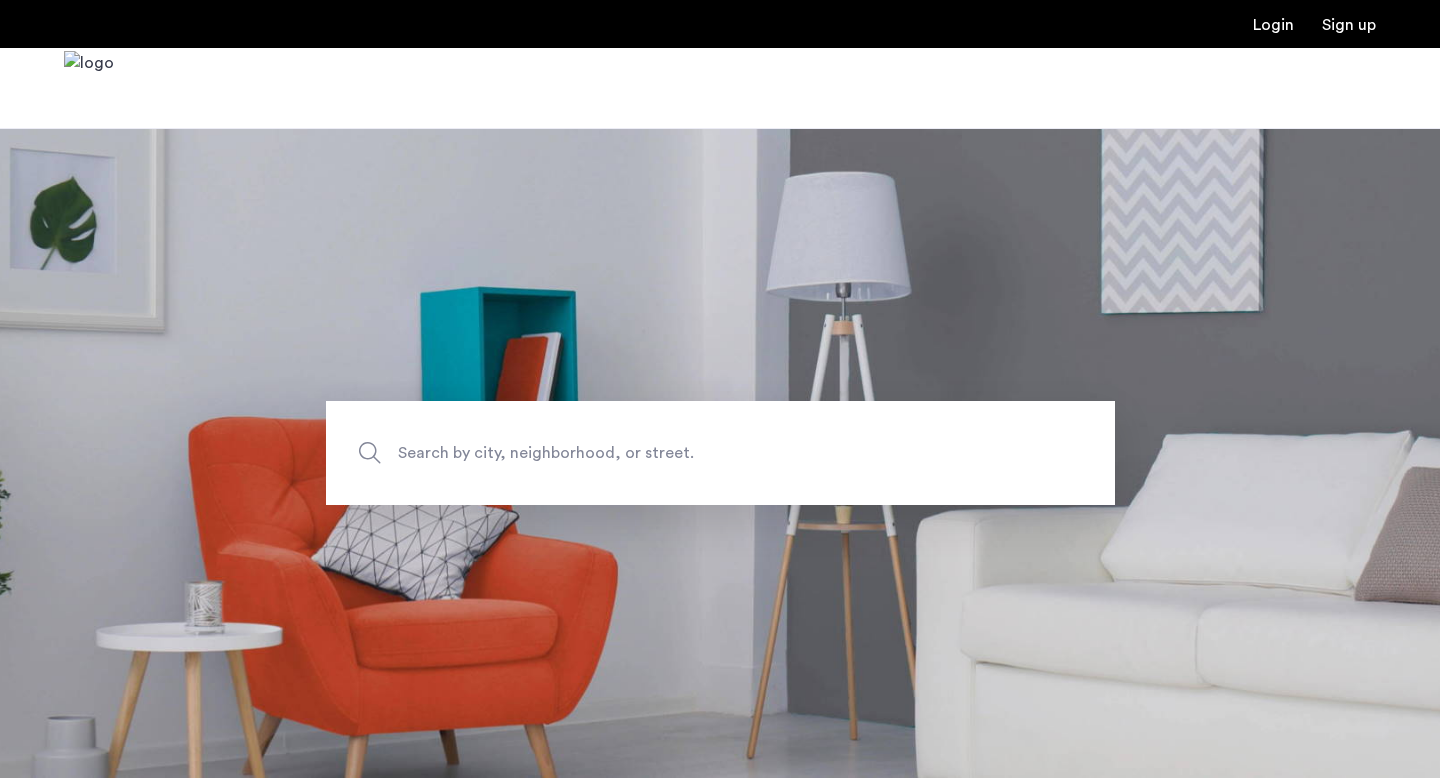 scroll, scrollTop: 0, scrollLeft: 0, axis: both 